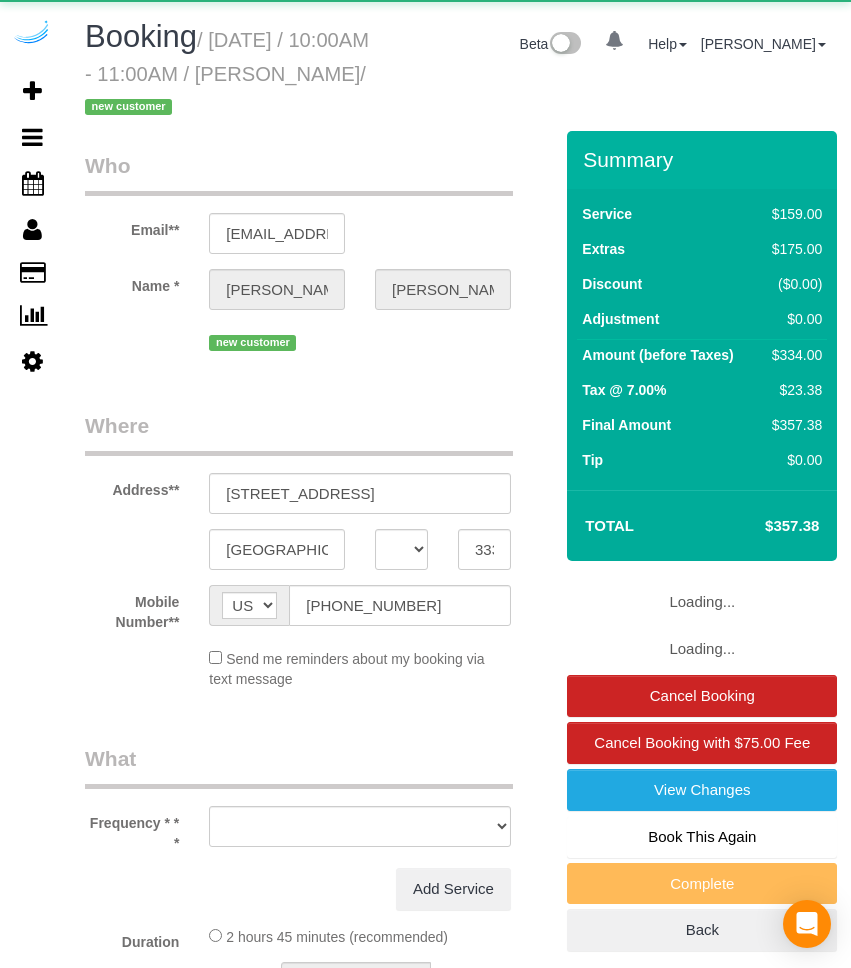 select on "FL" 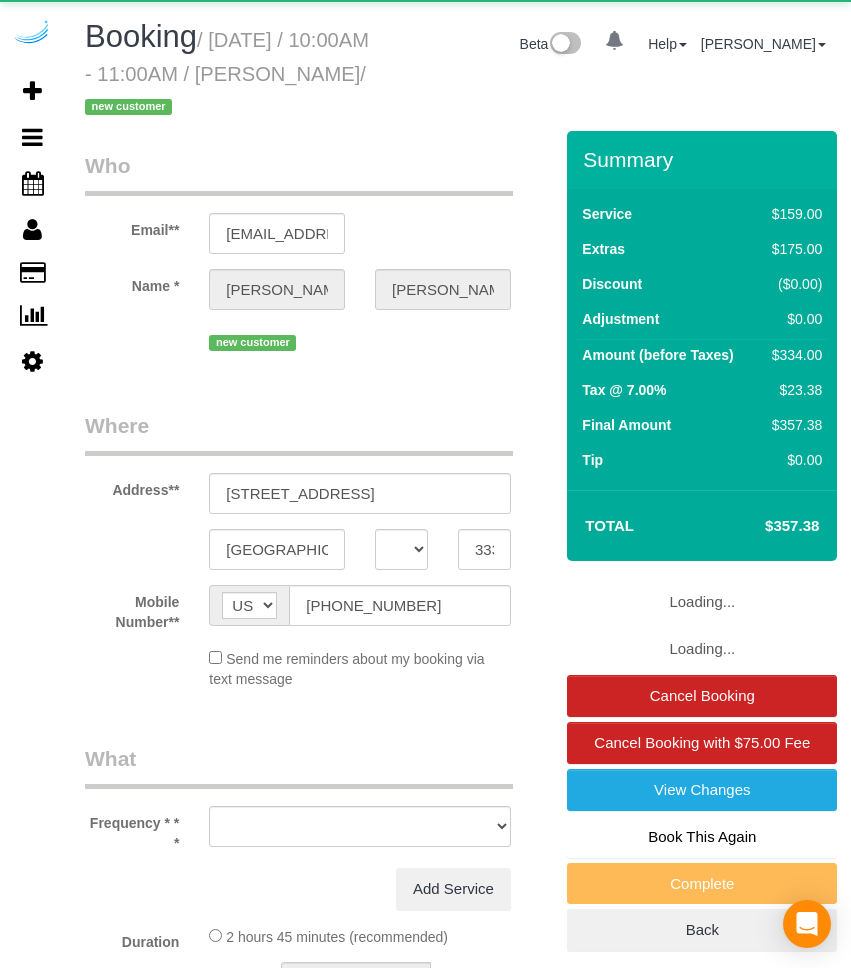 scroll, scrollTop: 0, scrollLeft: 0, axis: both 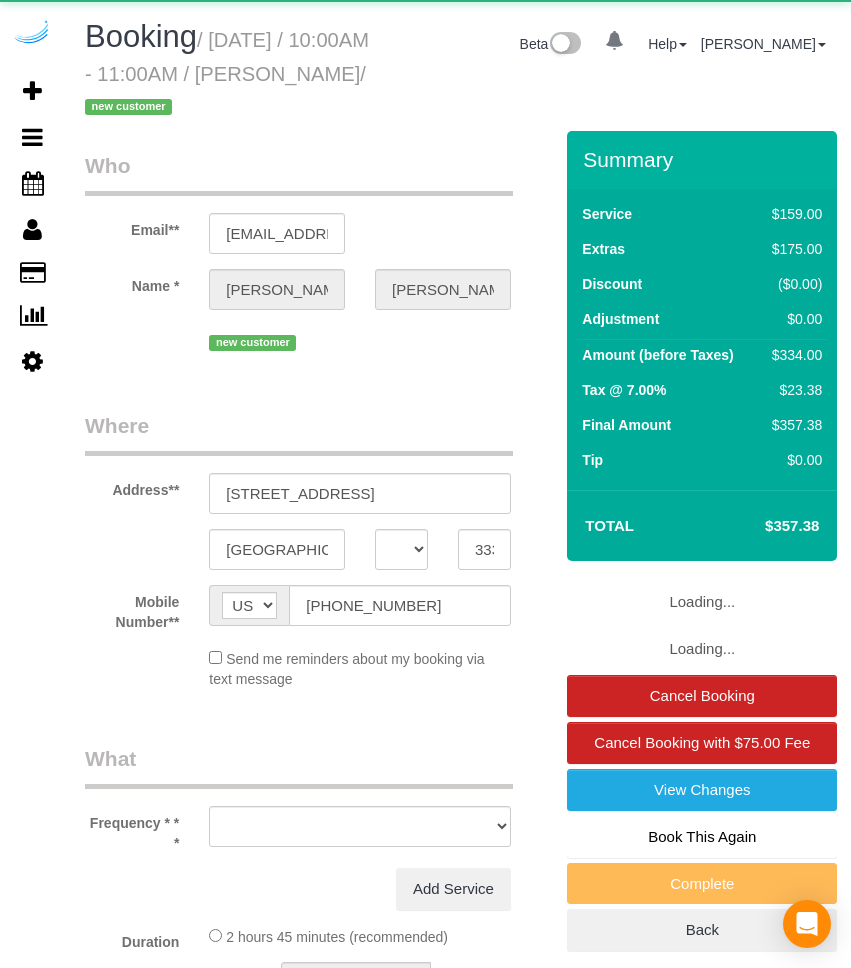 select on "object:626" 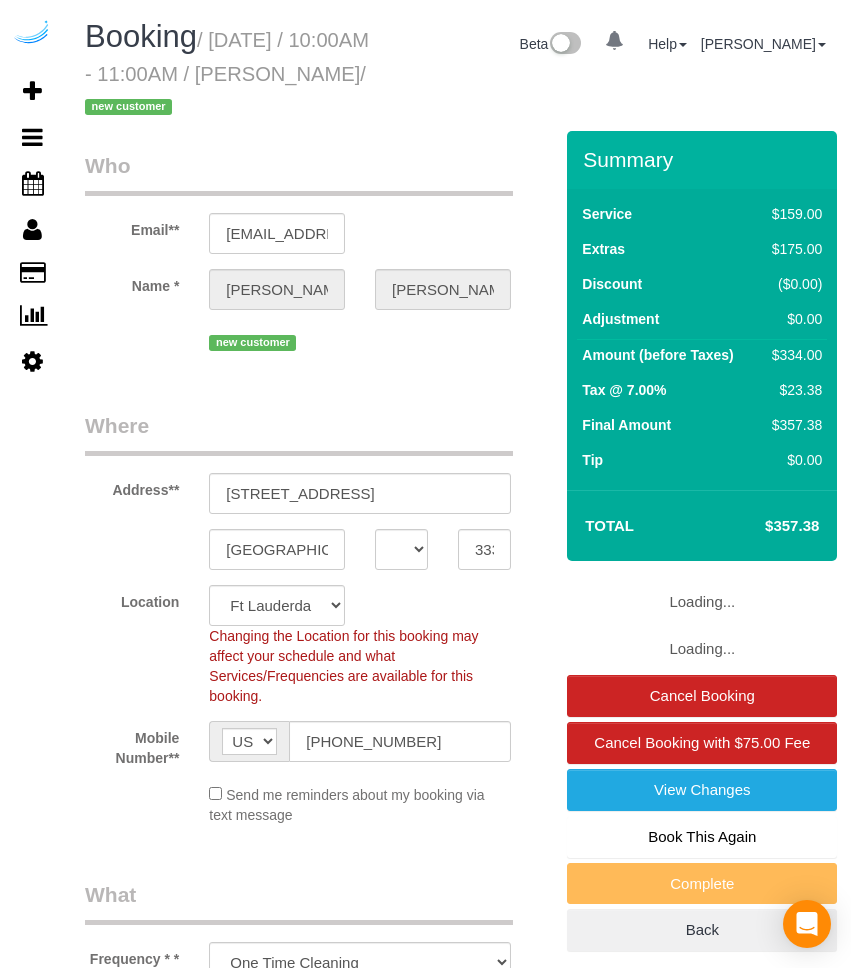 select on "object:808" 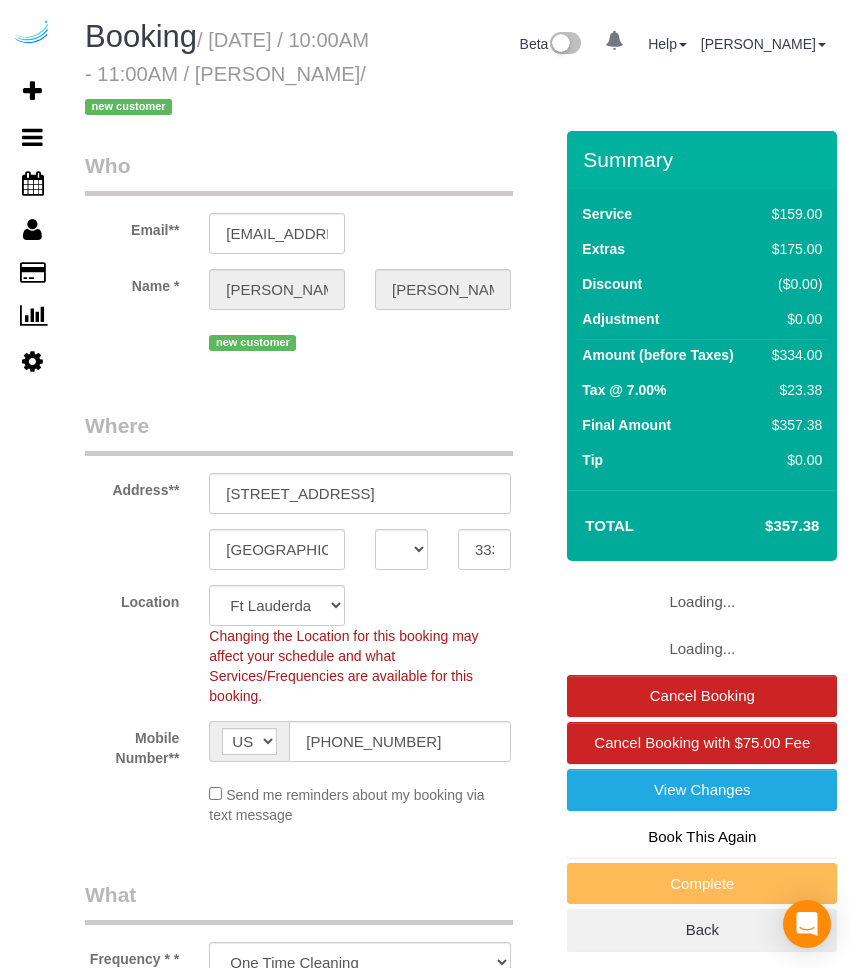 select on "spot1" 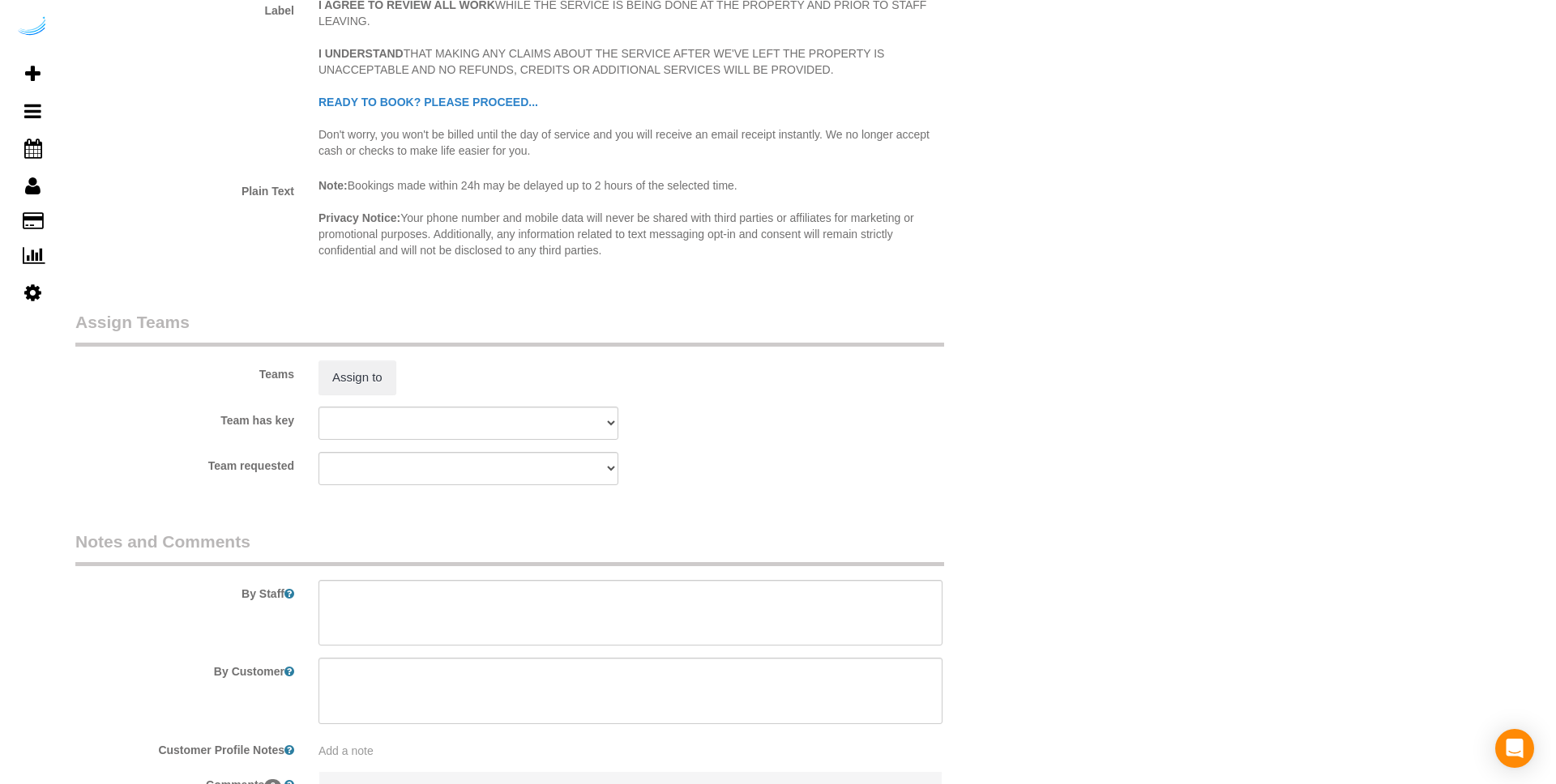 scroll, scrollTop: 2392, scrollLeft: 0, axis: vertical 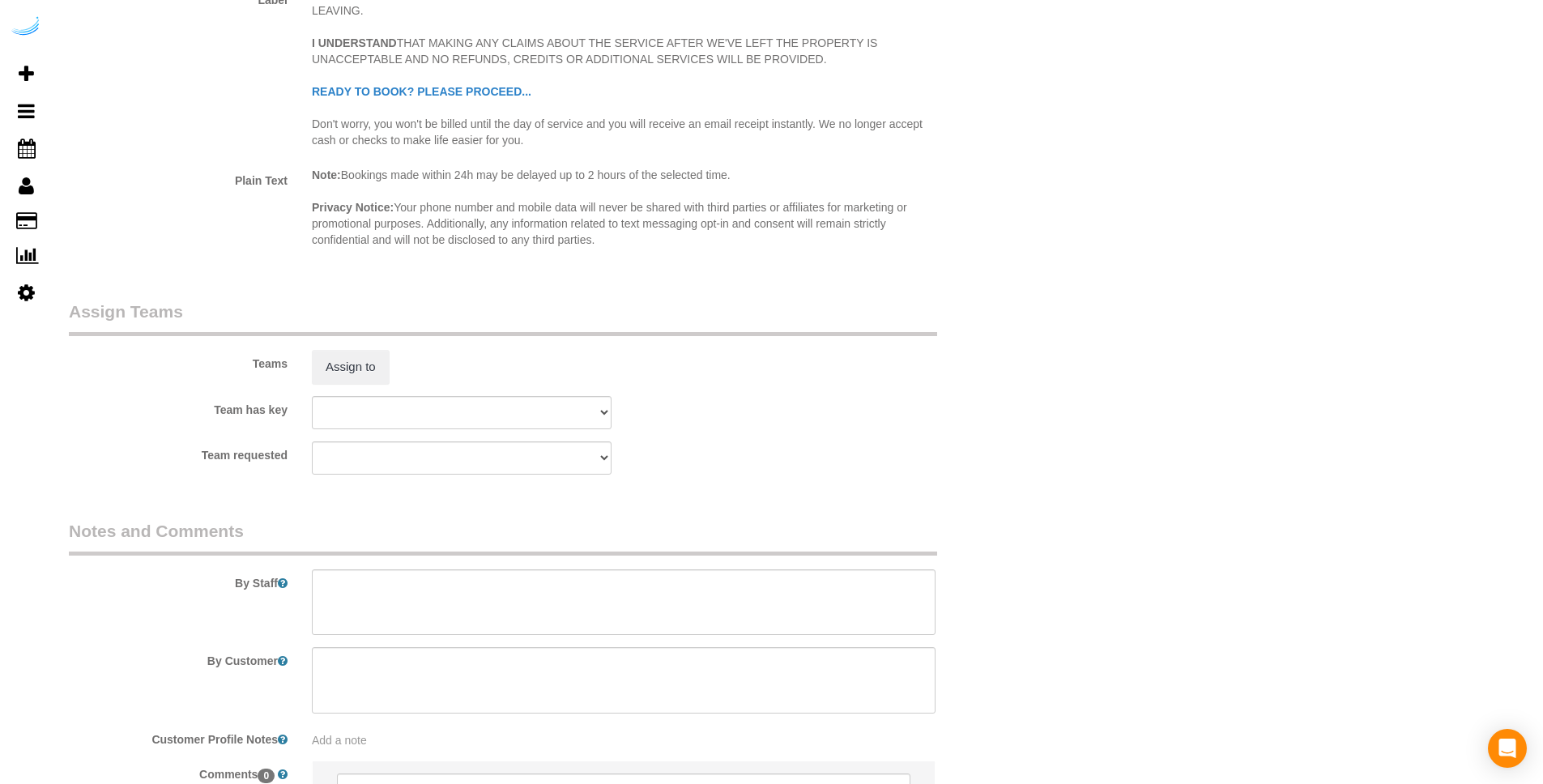 click on "Assign Teams" at bounding box center (503, 317) 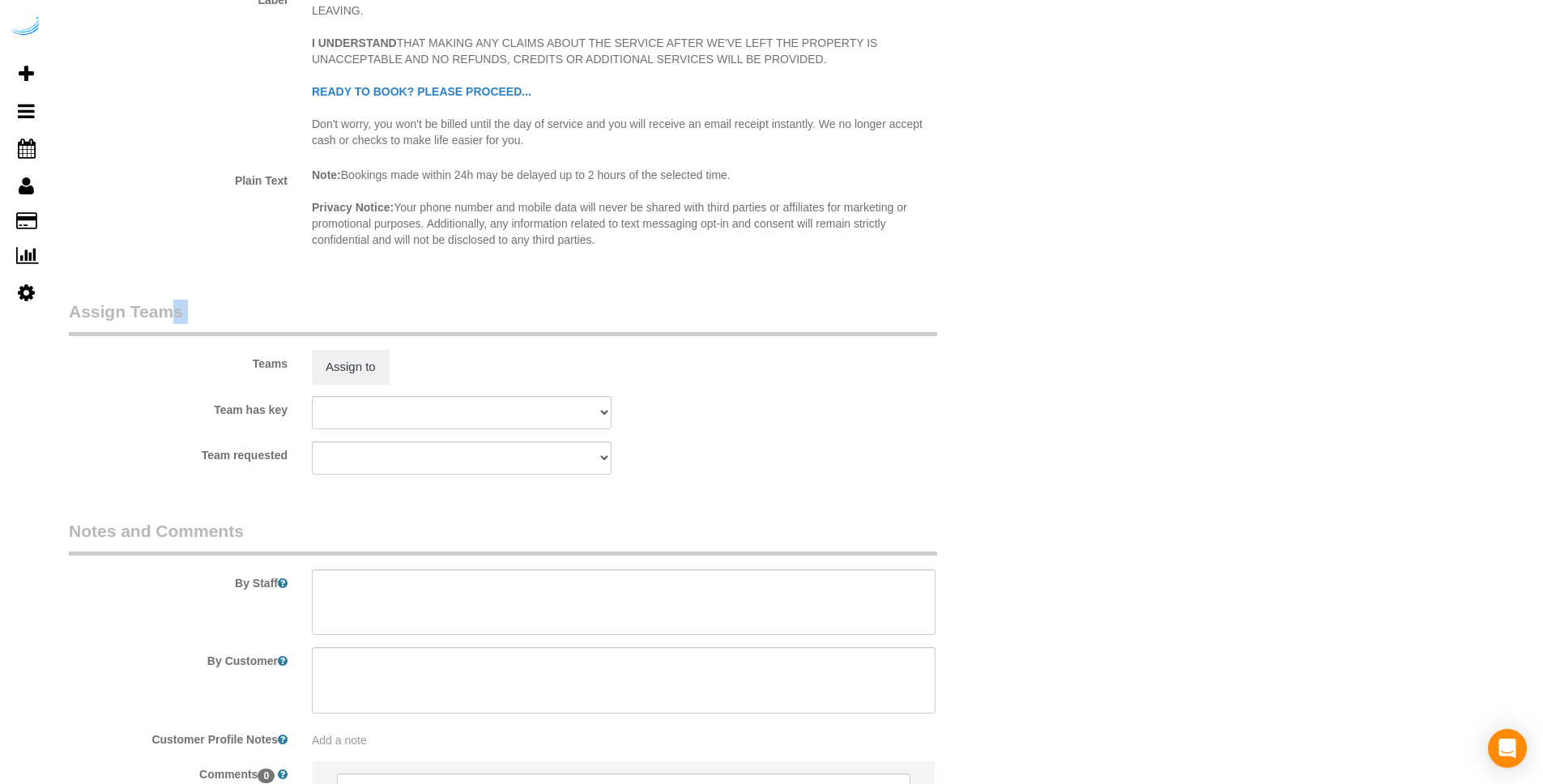 click on "Assign Teams" at bounding box center (503, 317) 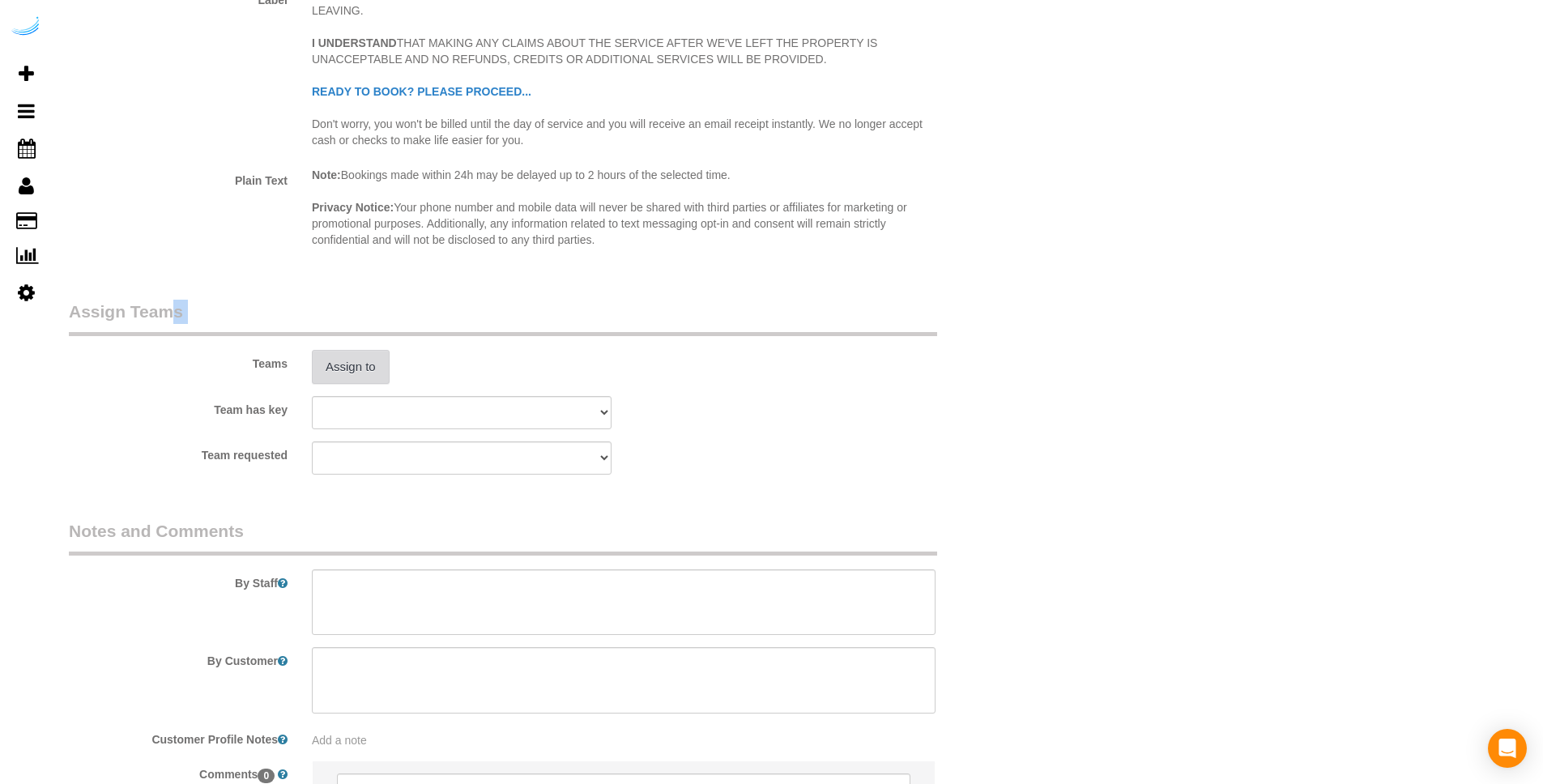 click on "Assign to" at bounding box center [351, 367] 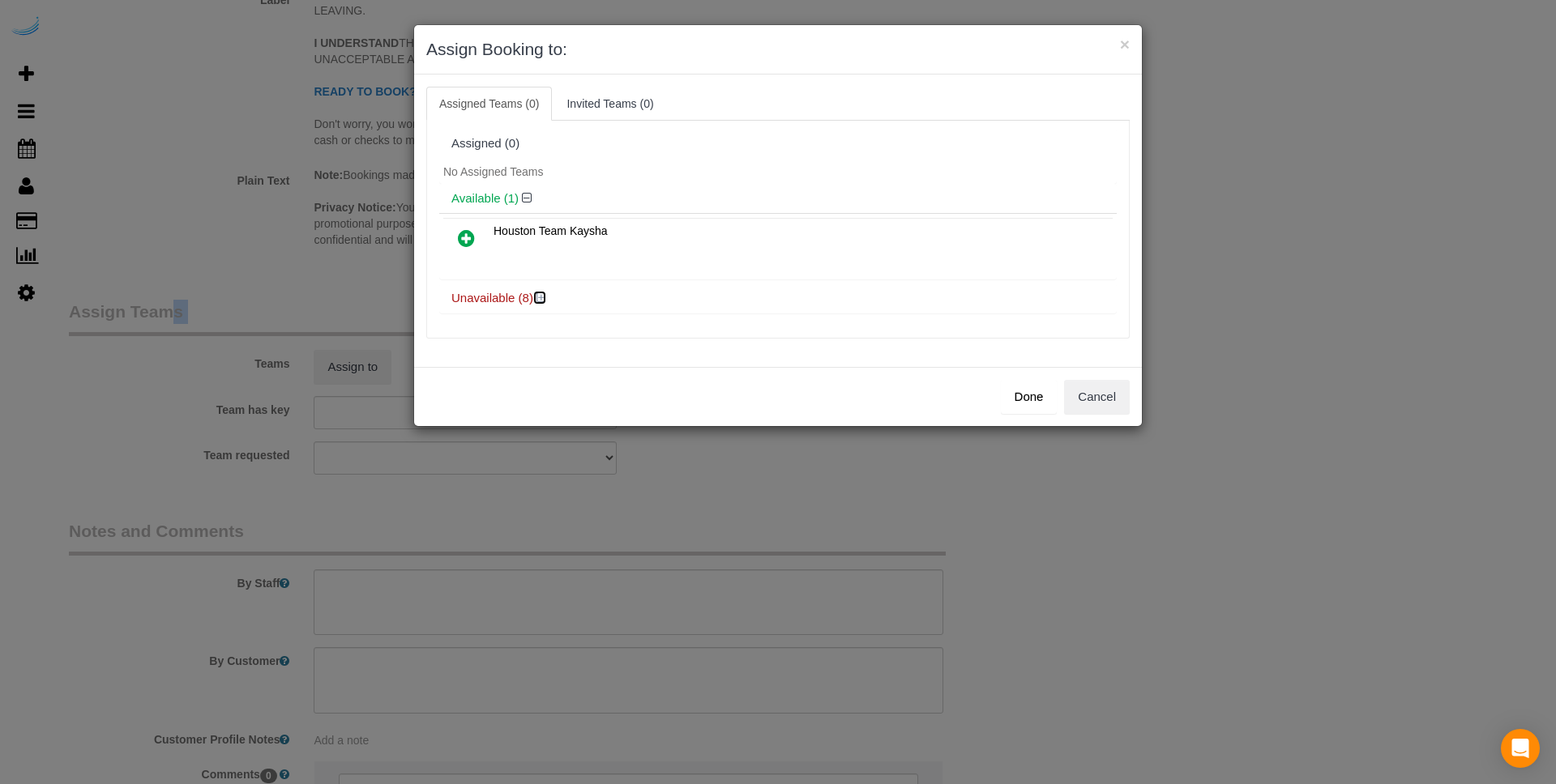 click at bounding box center (541, 297) 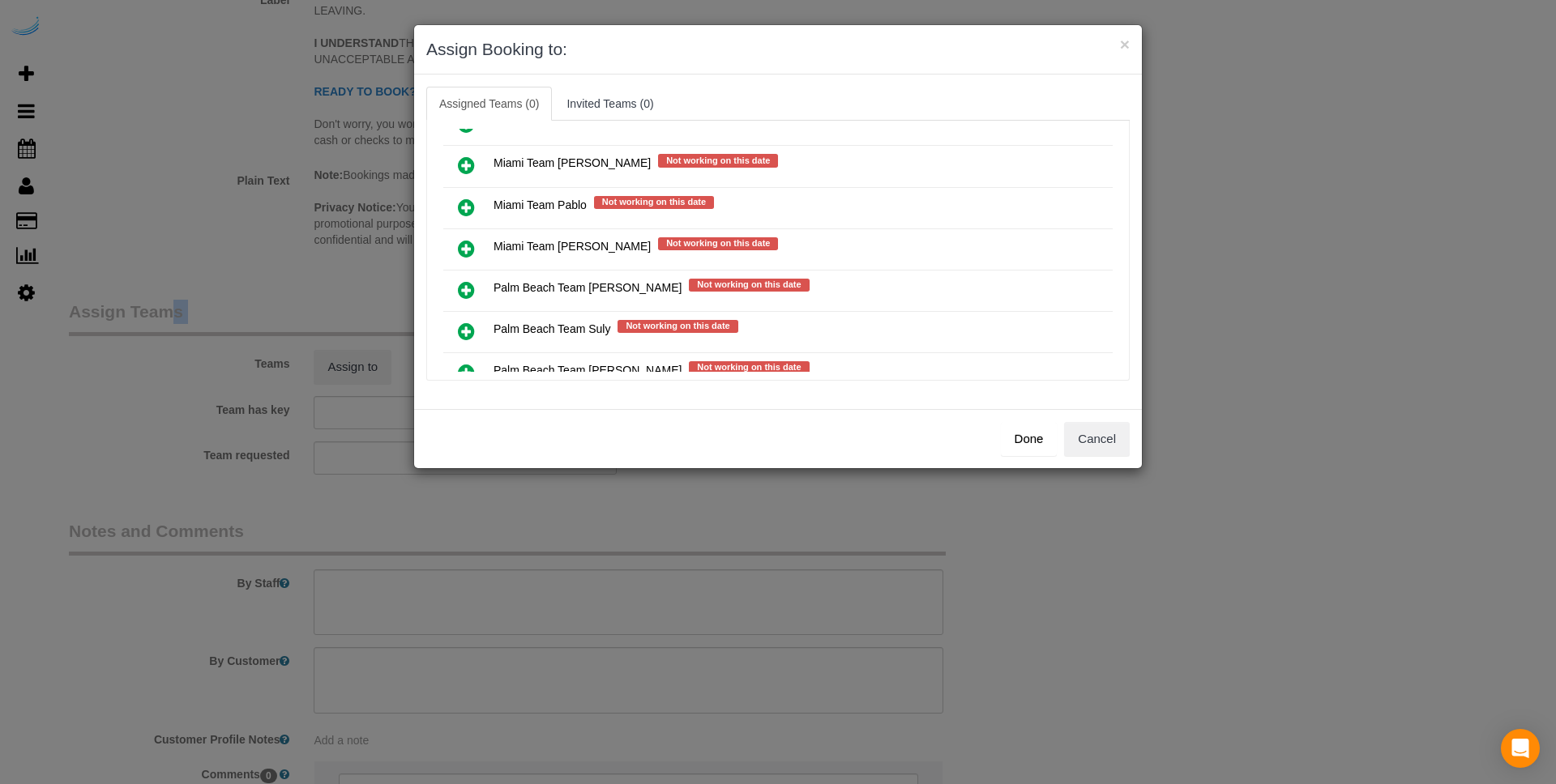 scroll, scrollTop: 245, scrollLeft: 0, axis: vertical 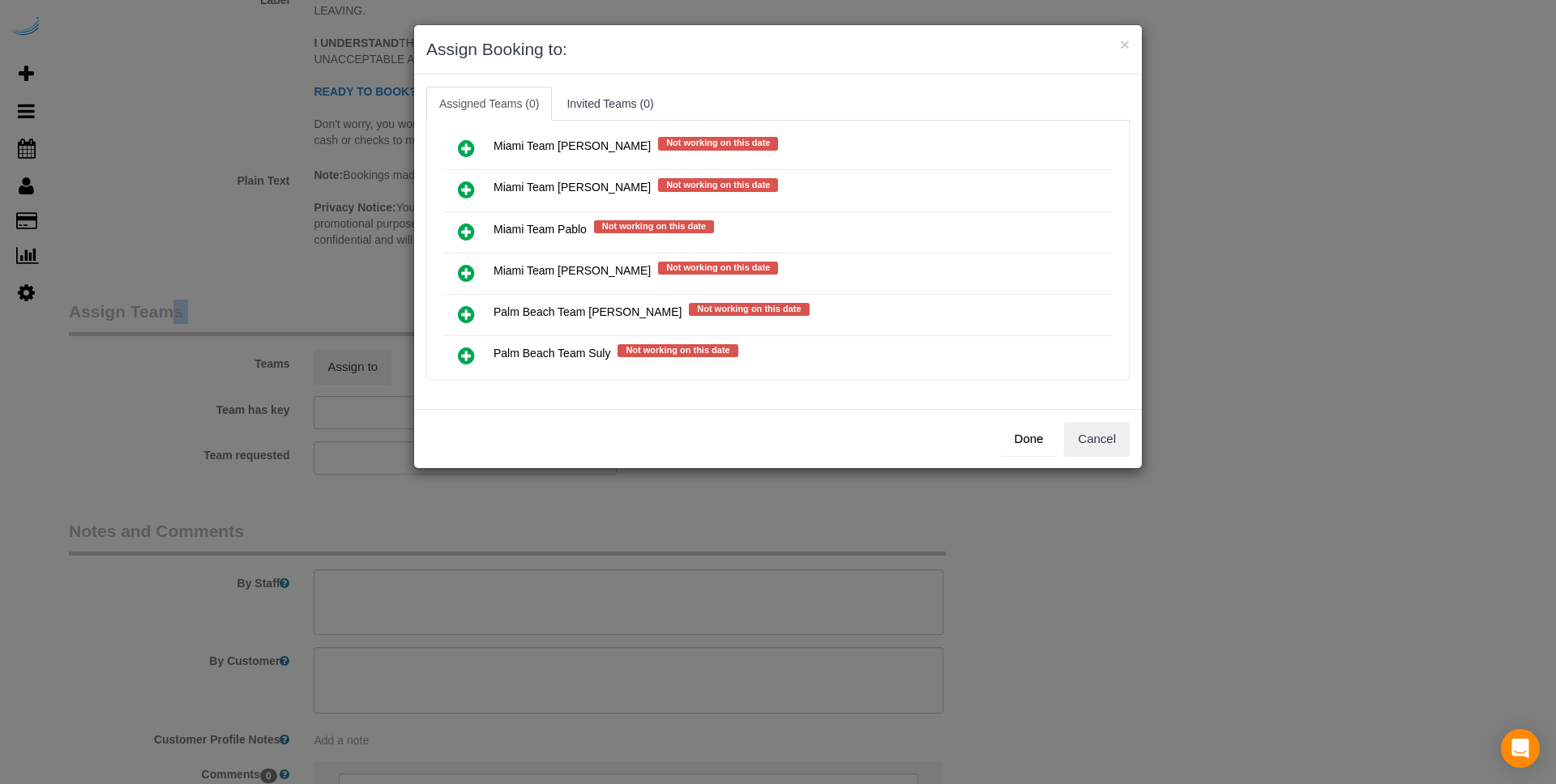 click at bounding box center [466, 190] 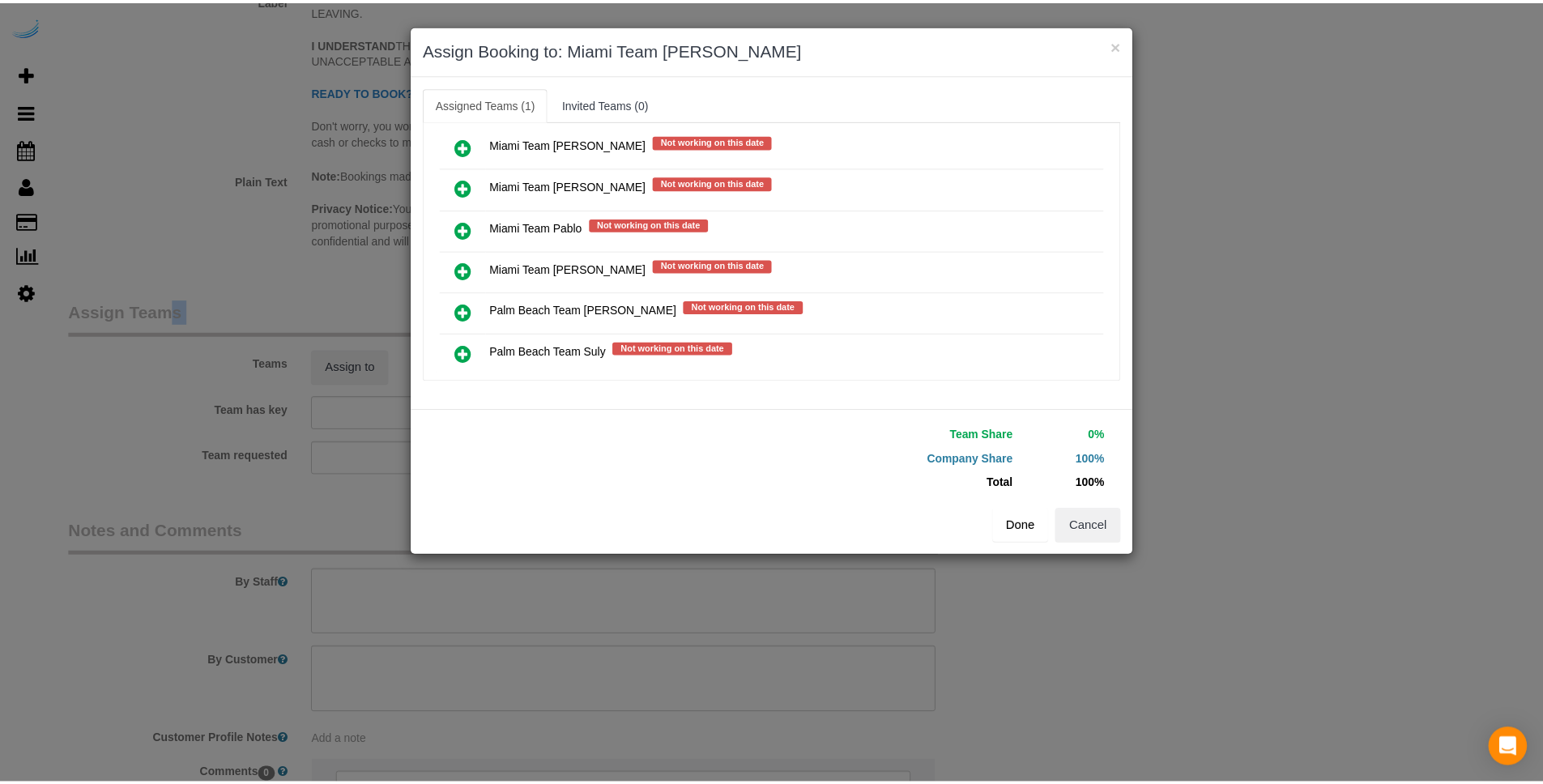 scroll, scrollTop: 283, scrollLeft: 0, axis: vertical 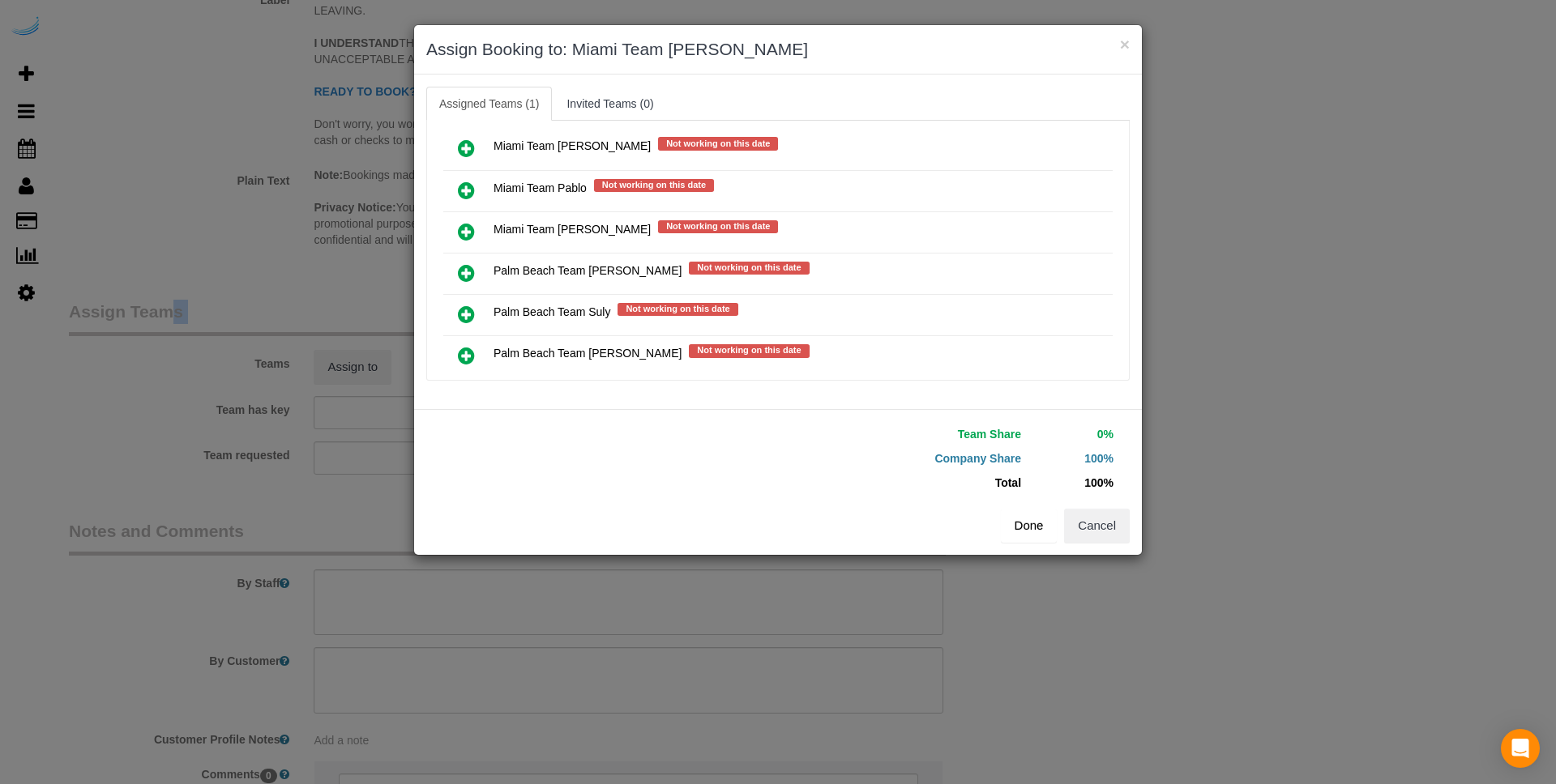 click on "Done" at bounding box center (1029, 526) 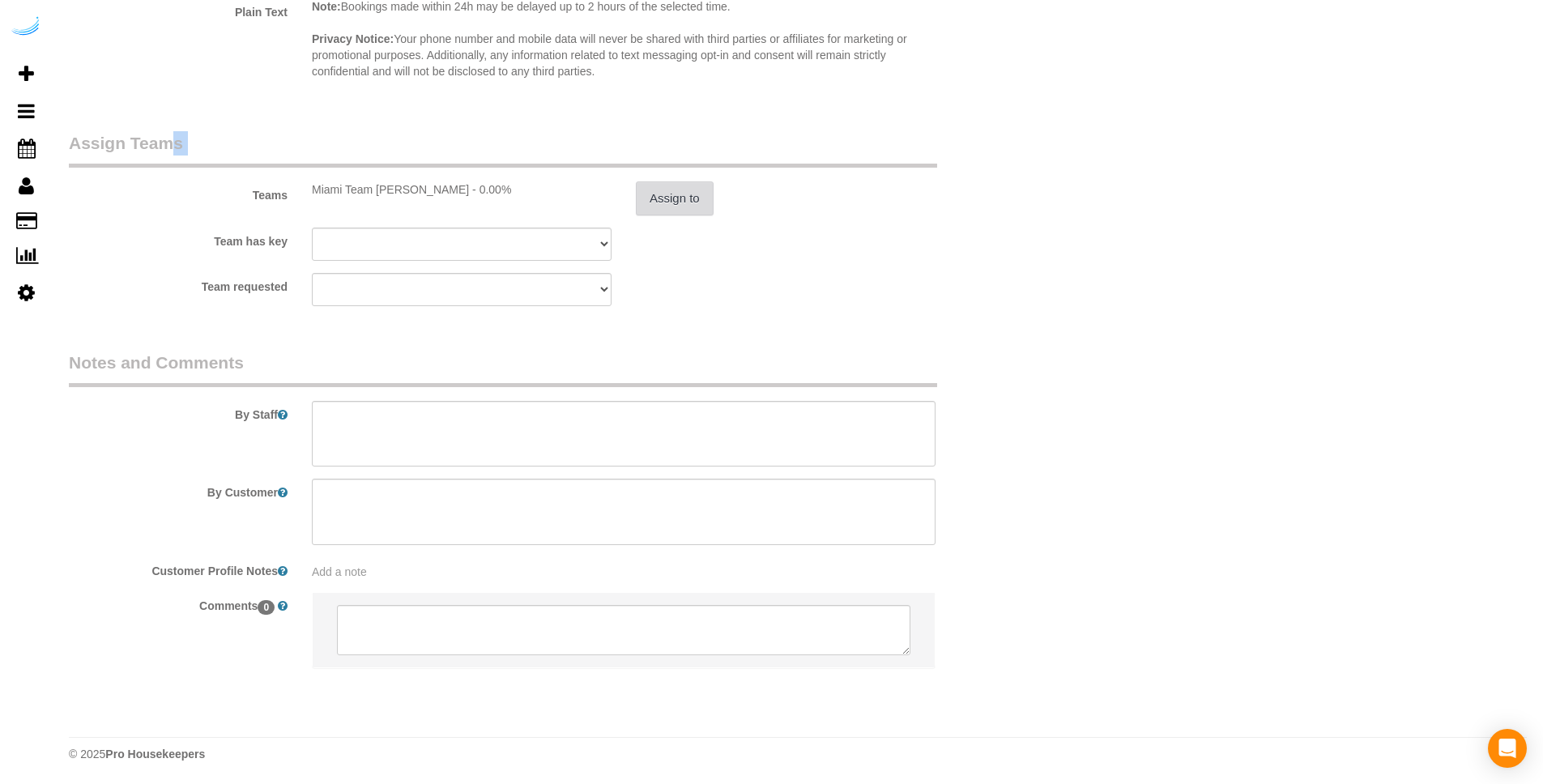 scroll, scrollTop: 2563, scrollLeft: 0, axis: vertical 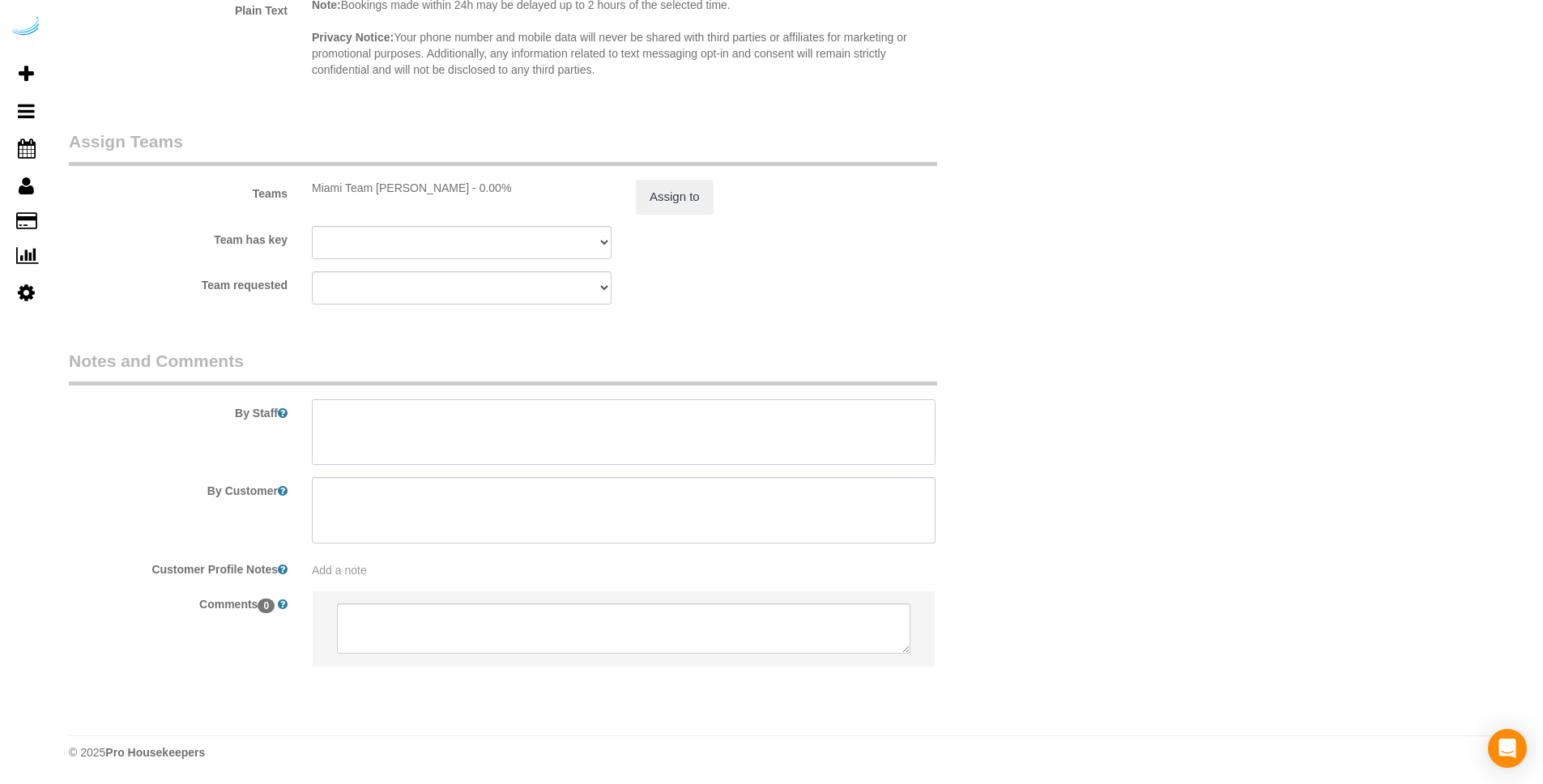 click at bounding box center (624, 432) 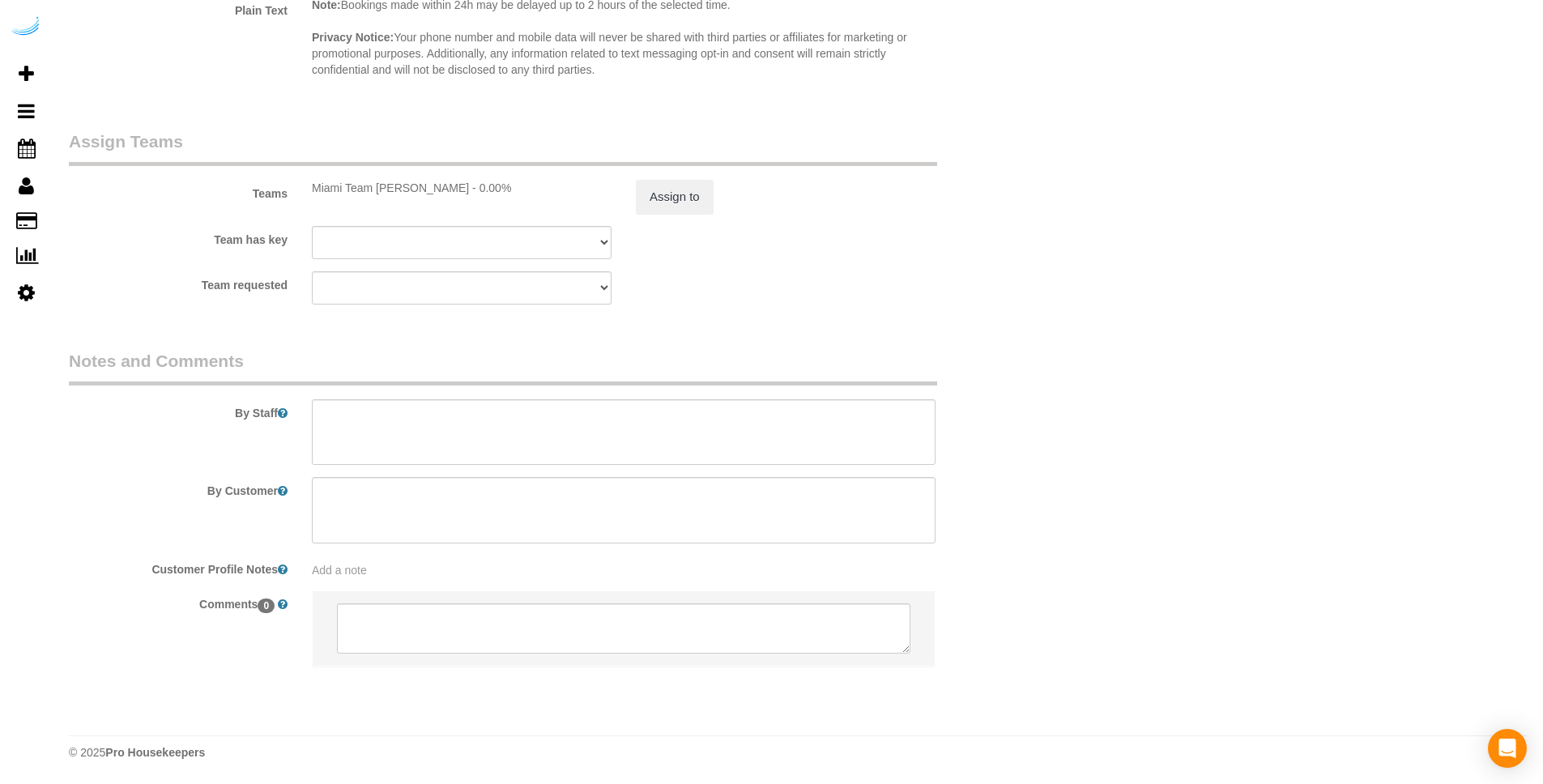 click on "By Staff" at bounding box center [178, 410] 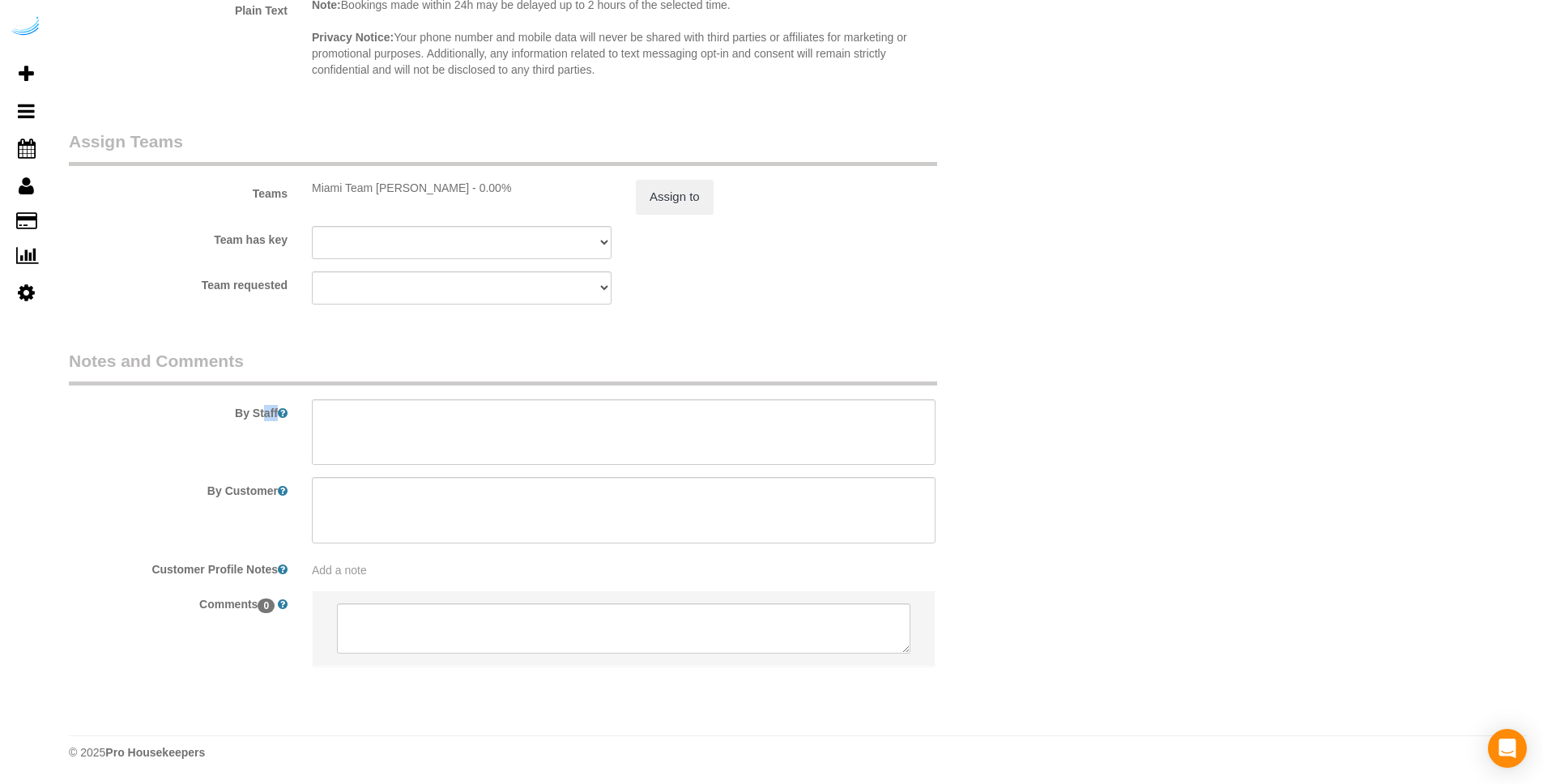 click on "By Staff" at bounding box center [178, 410] 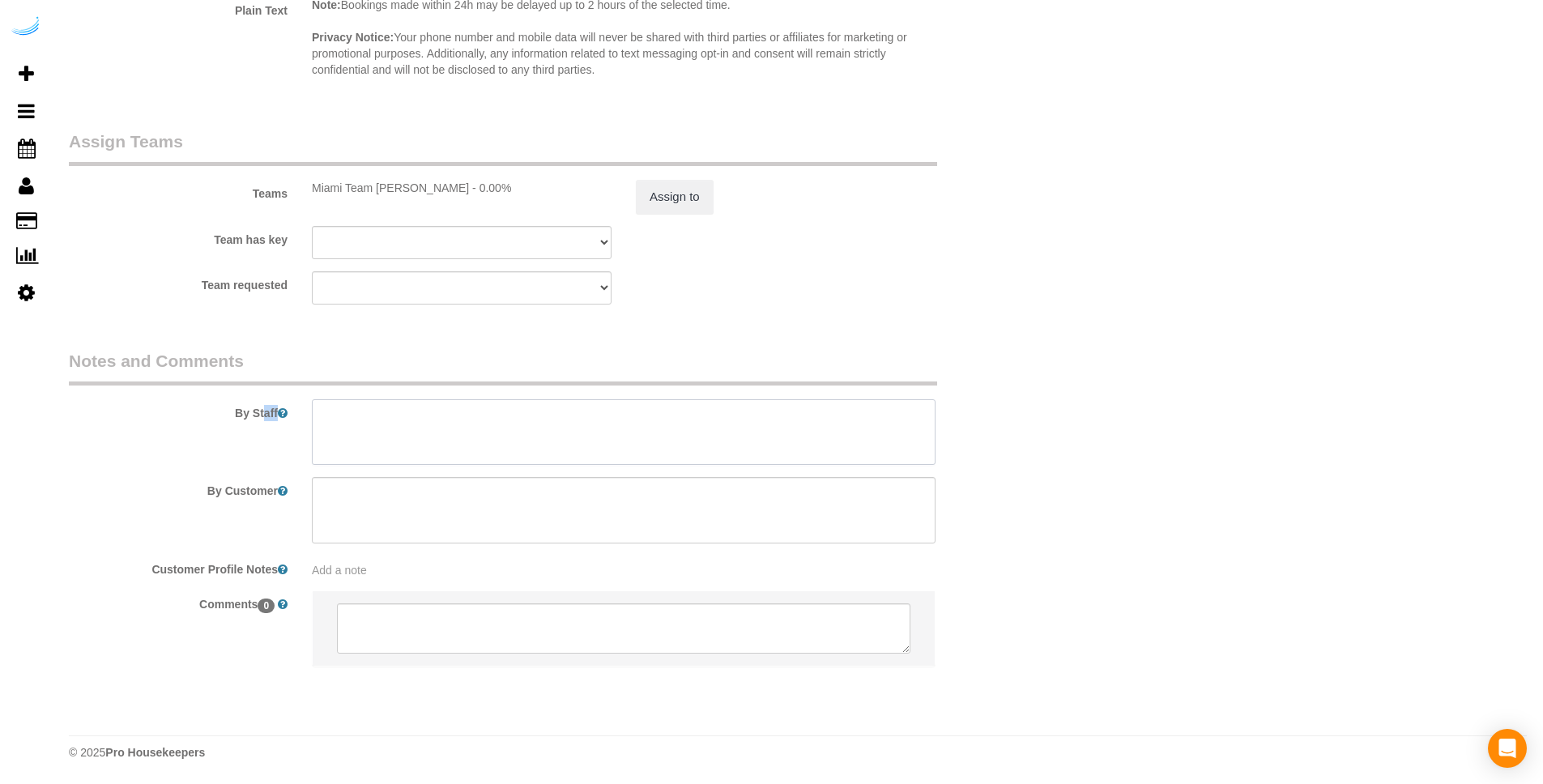 click at bounding box center (624, 432) 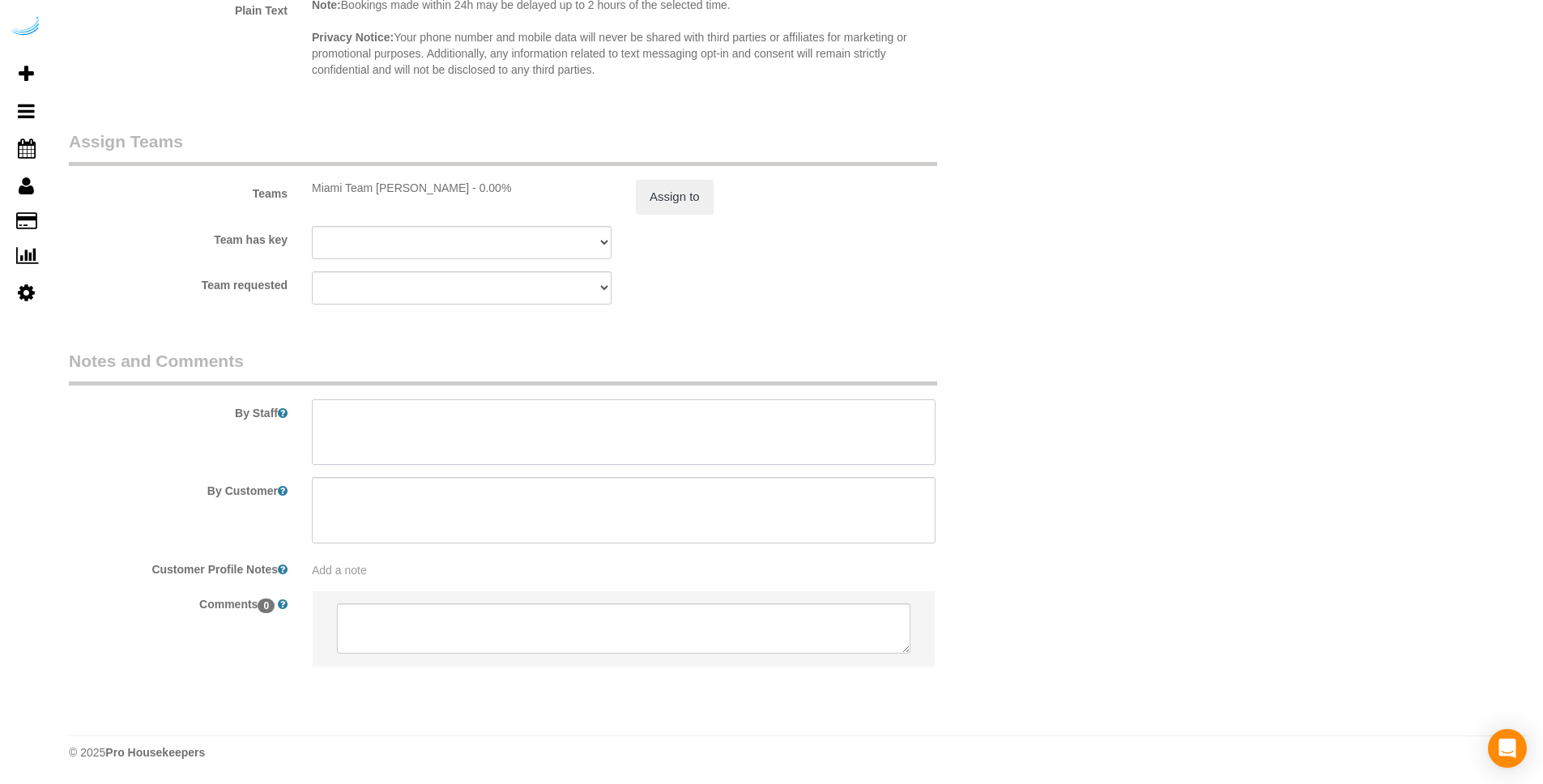 click at bounding box center [624, 432] 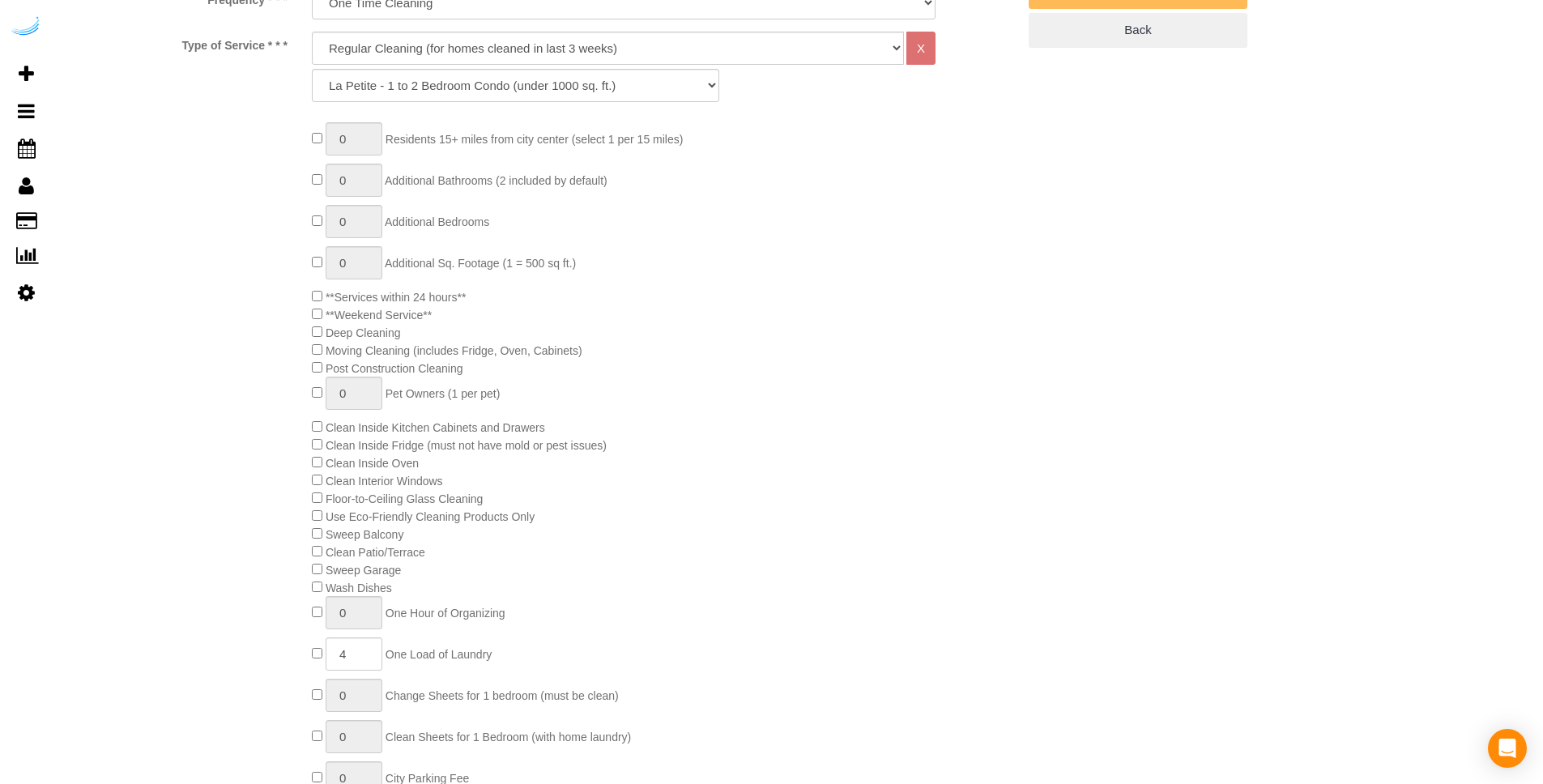 scroll, scrollTop: 0, scrollLeft: 0, axis: both 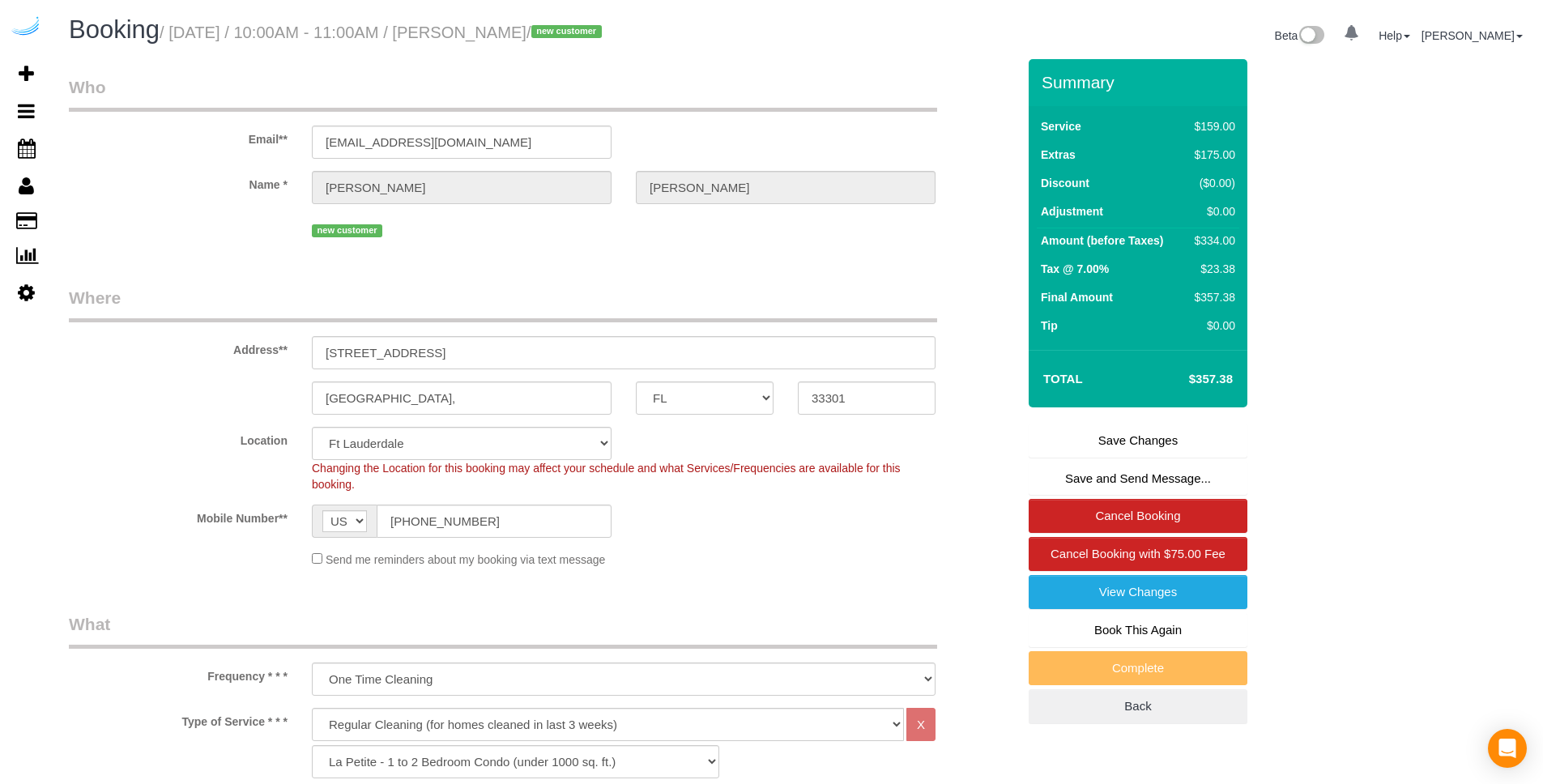 click on "Save Changes" at bounding box center [1138, 441] 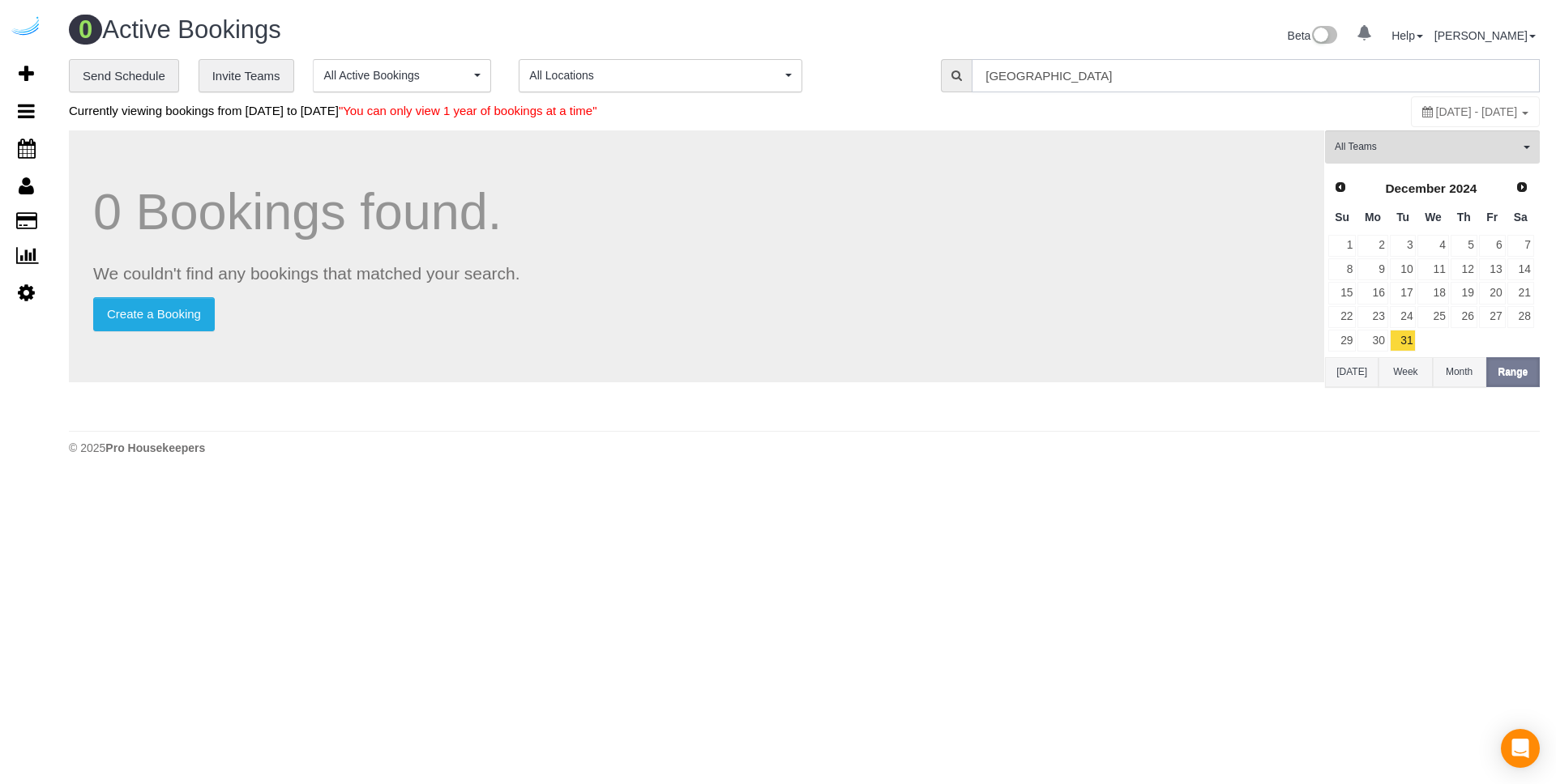click on "Fort Lauderdale" at bounding box center (1255, 75) 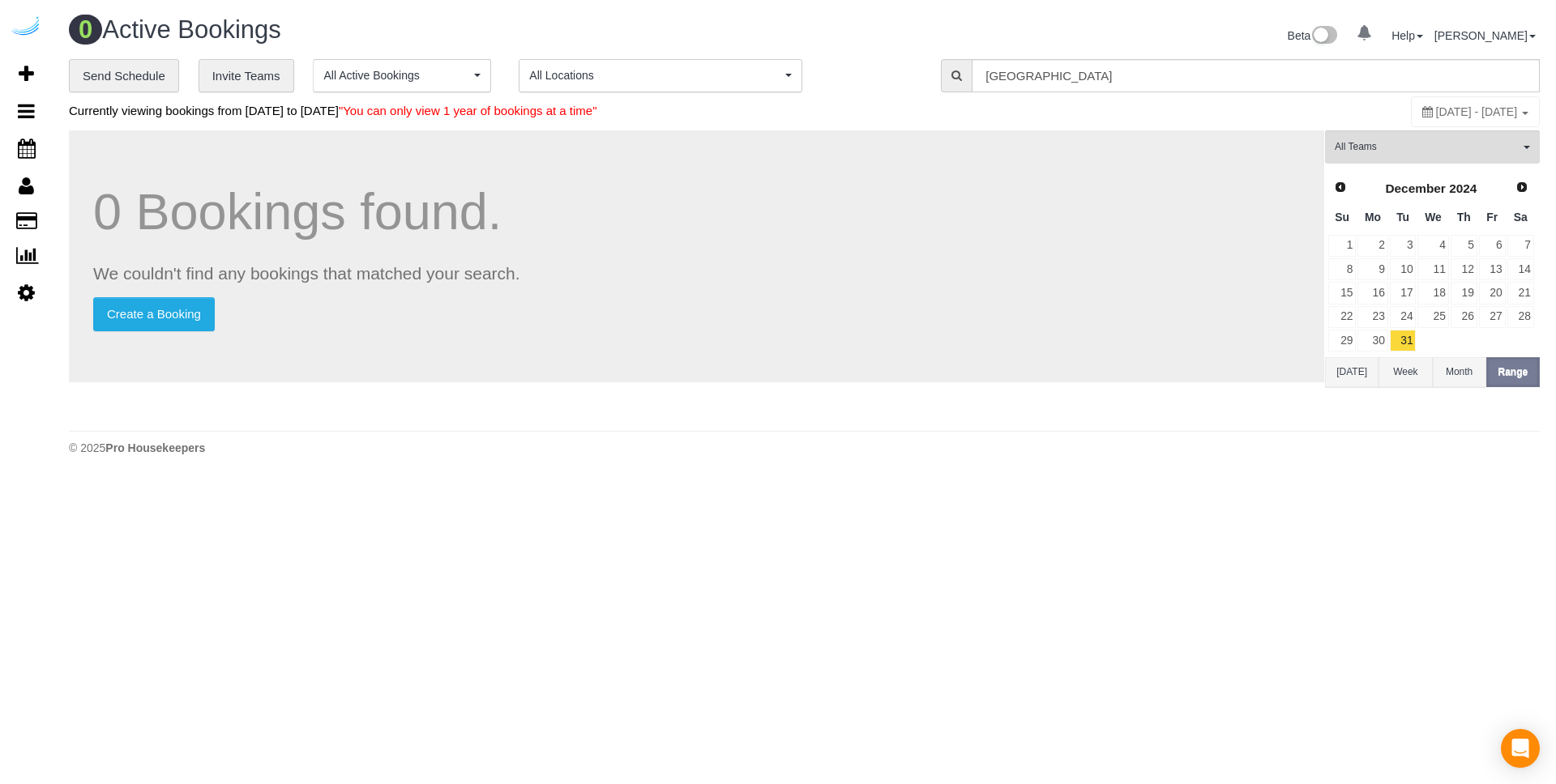 click on "July 08, 2025 - July 08, 2025" at bounding box center (1477, 112) 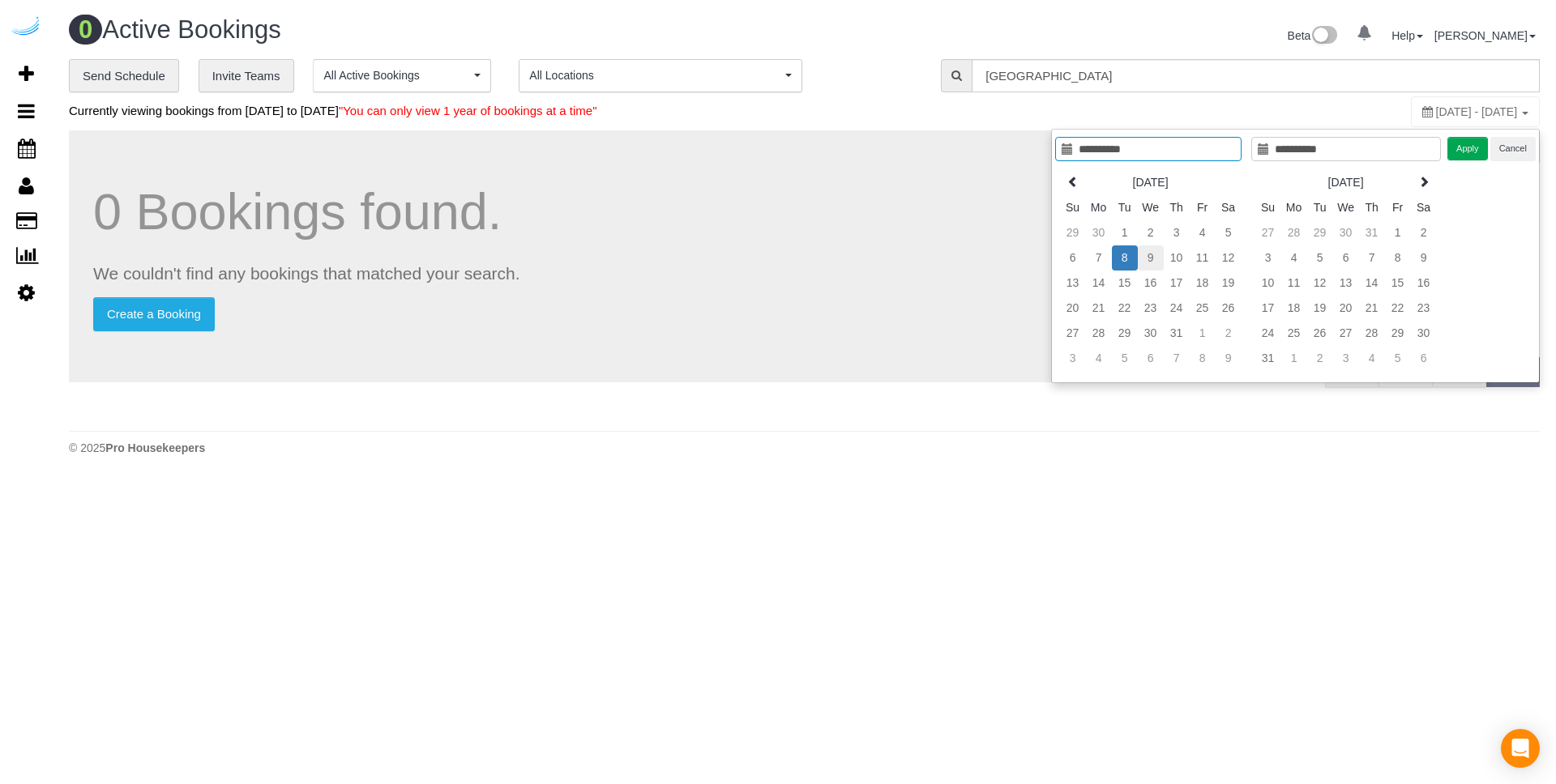 type on "**********" 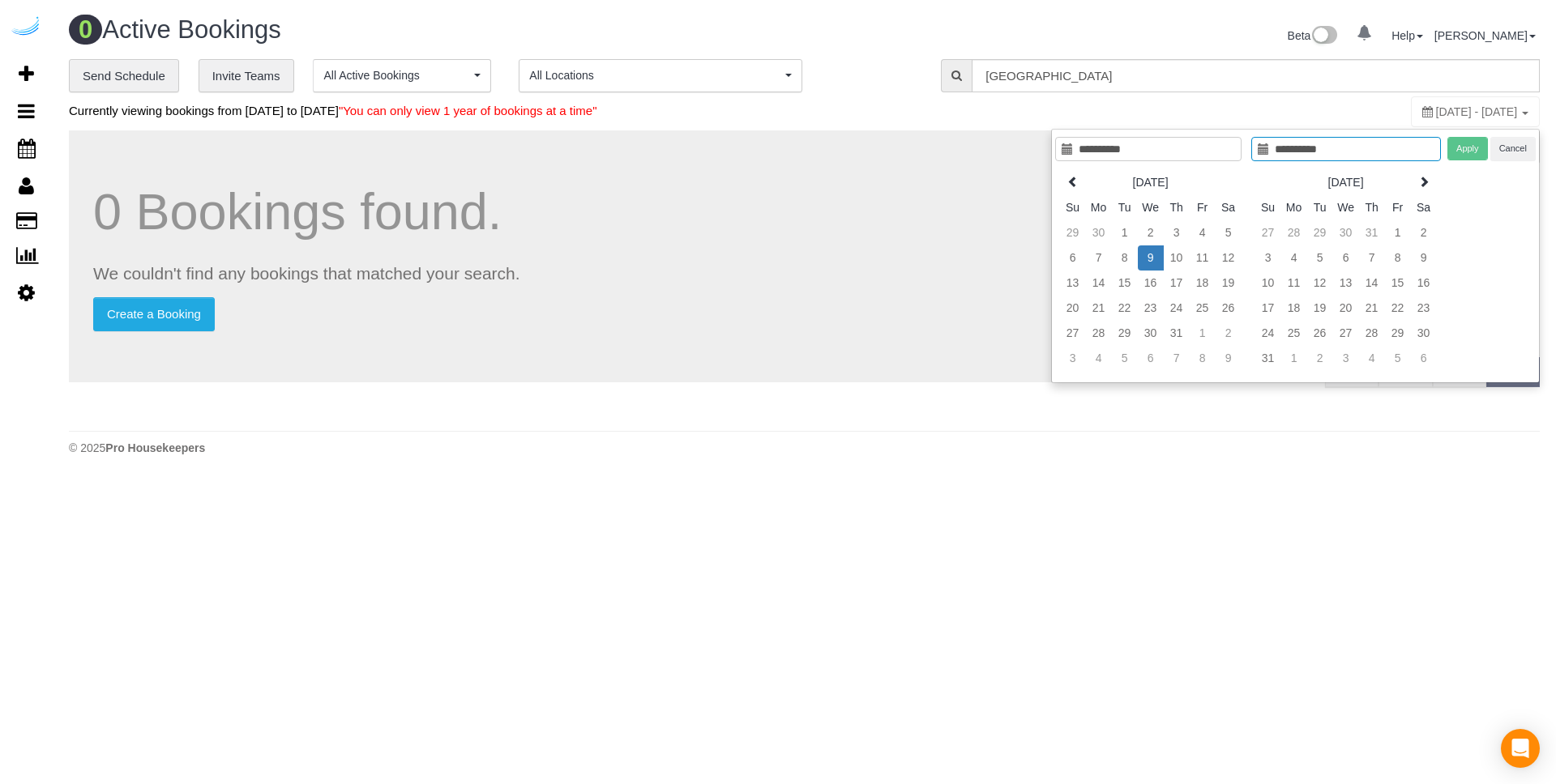 click on "9" at bounding box center (1151, 258) 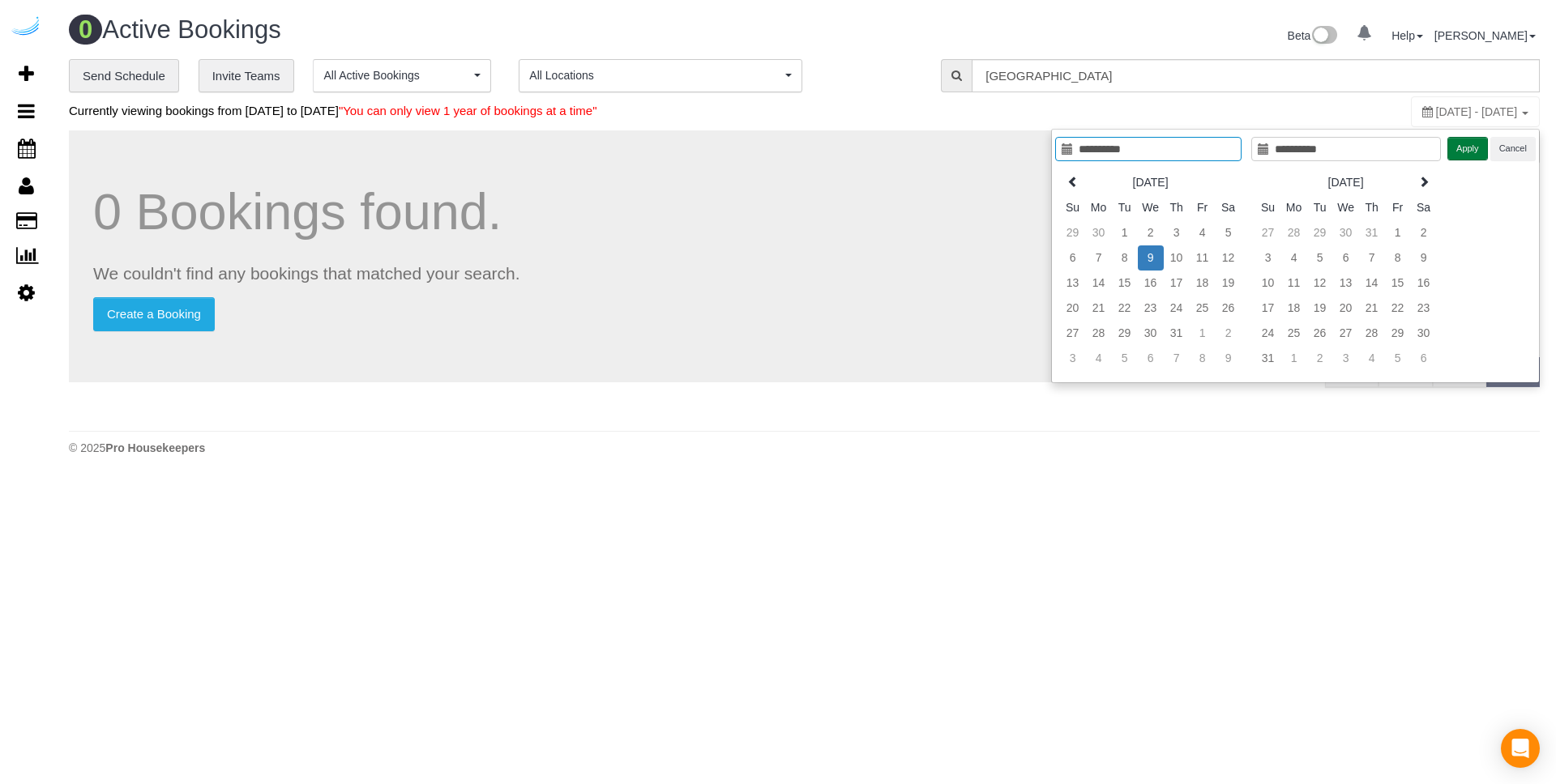 type on "**********" 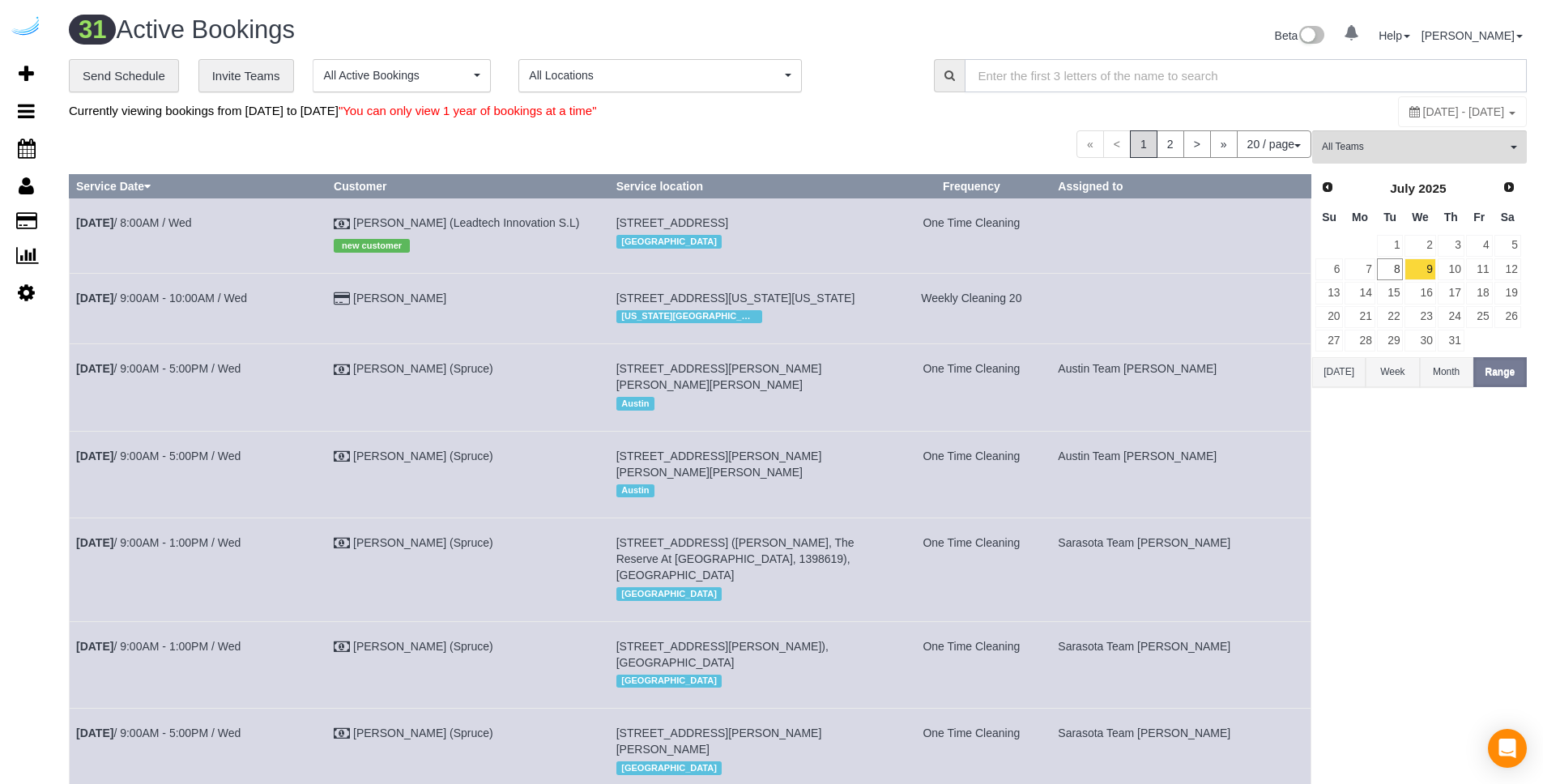 click at bounding box center [1246, 75] 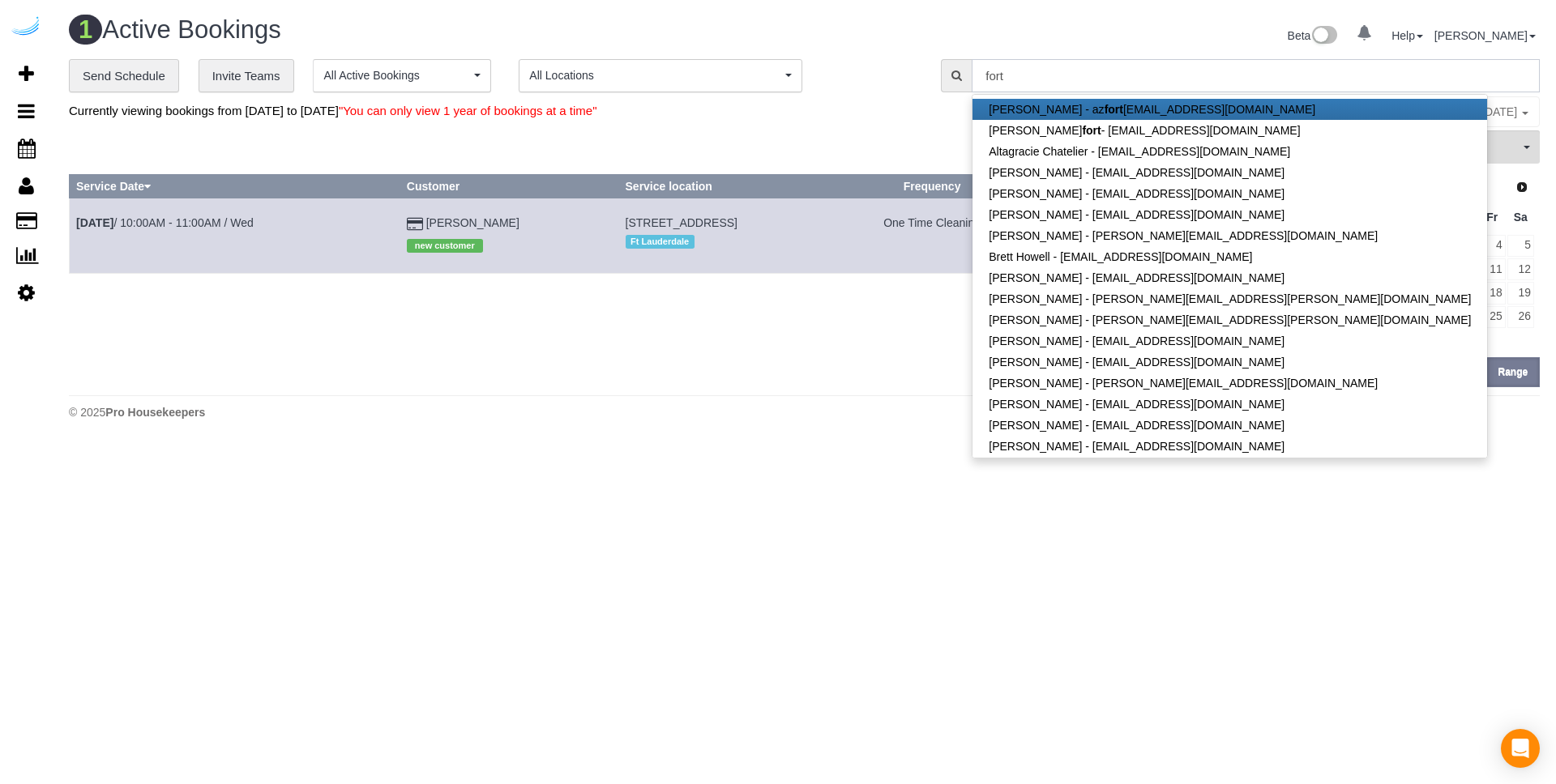 type on "fort" 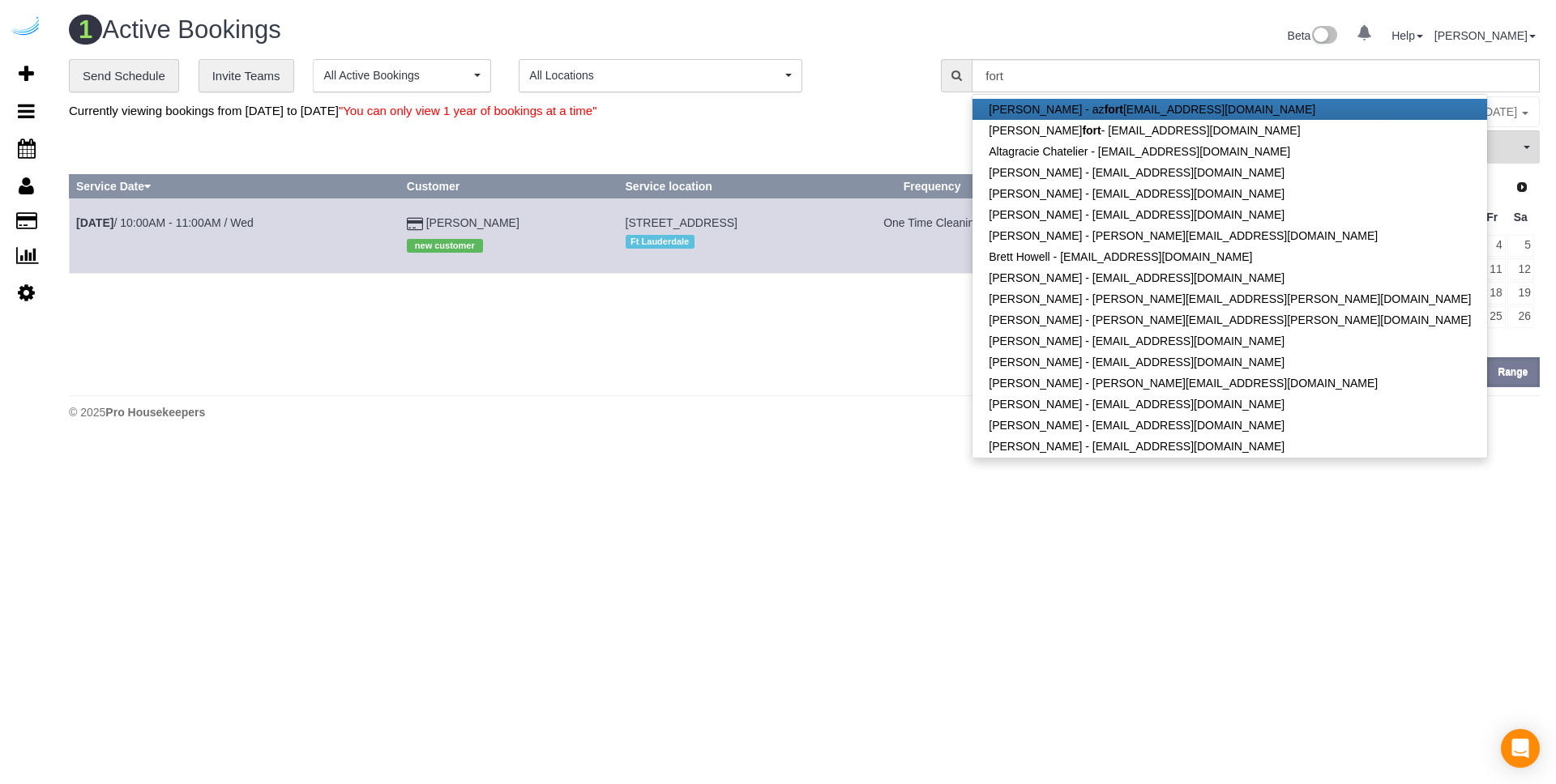 click on "500 East Las Olas Boulevard, Apt 4201, Fort Lauderdale,, FL 33301" at bounding box center (682, 223) 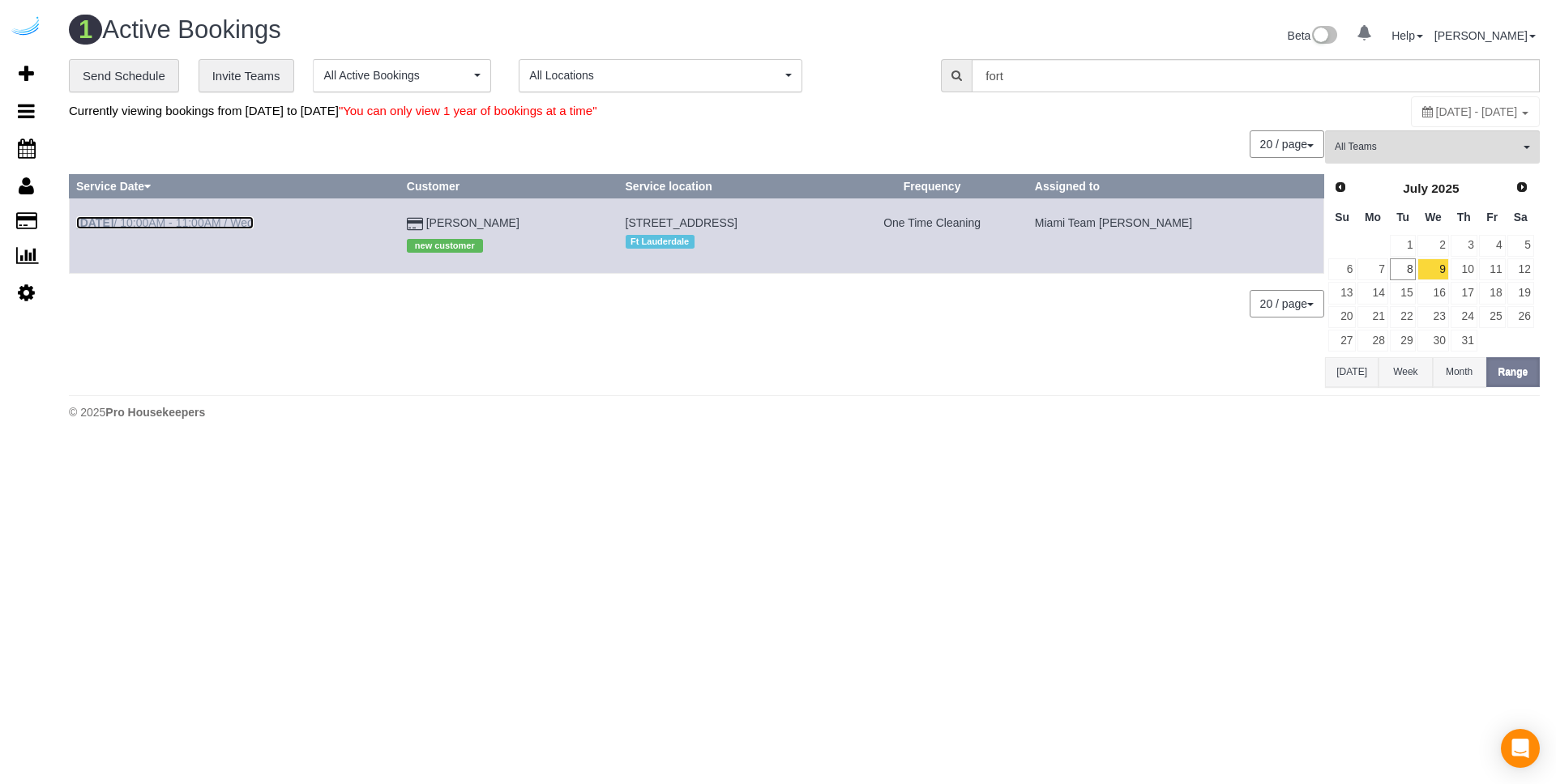click on "Jul 9th
/ 10:00AM - 11:00AM / Wed" at bounding box center (165, 223) 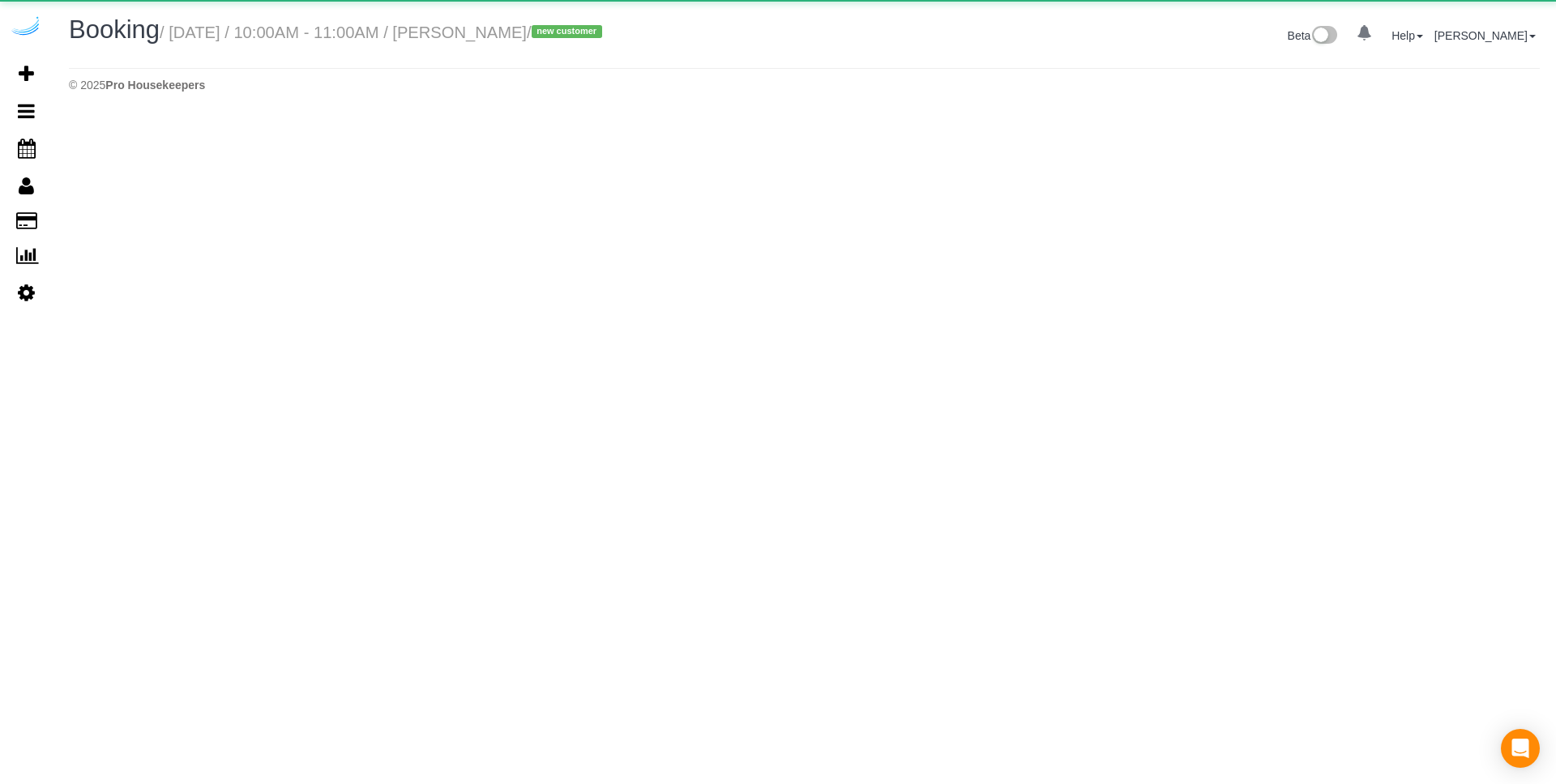 select on "FL" 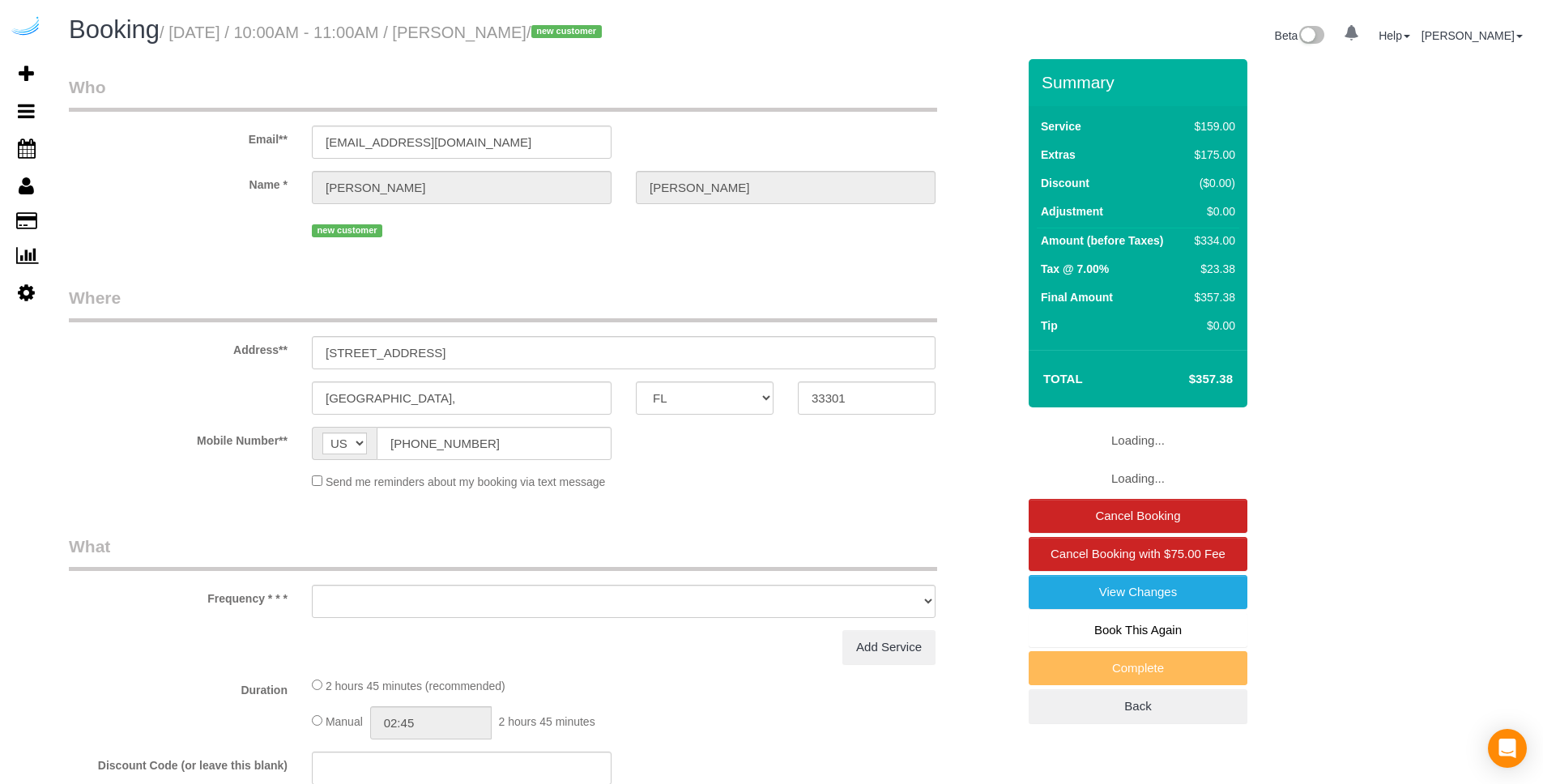 select on "object:2188" 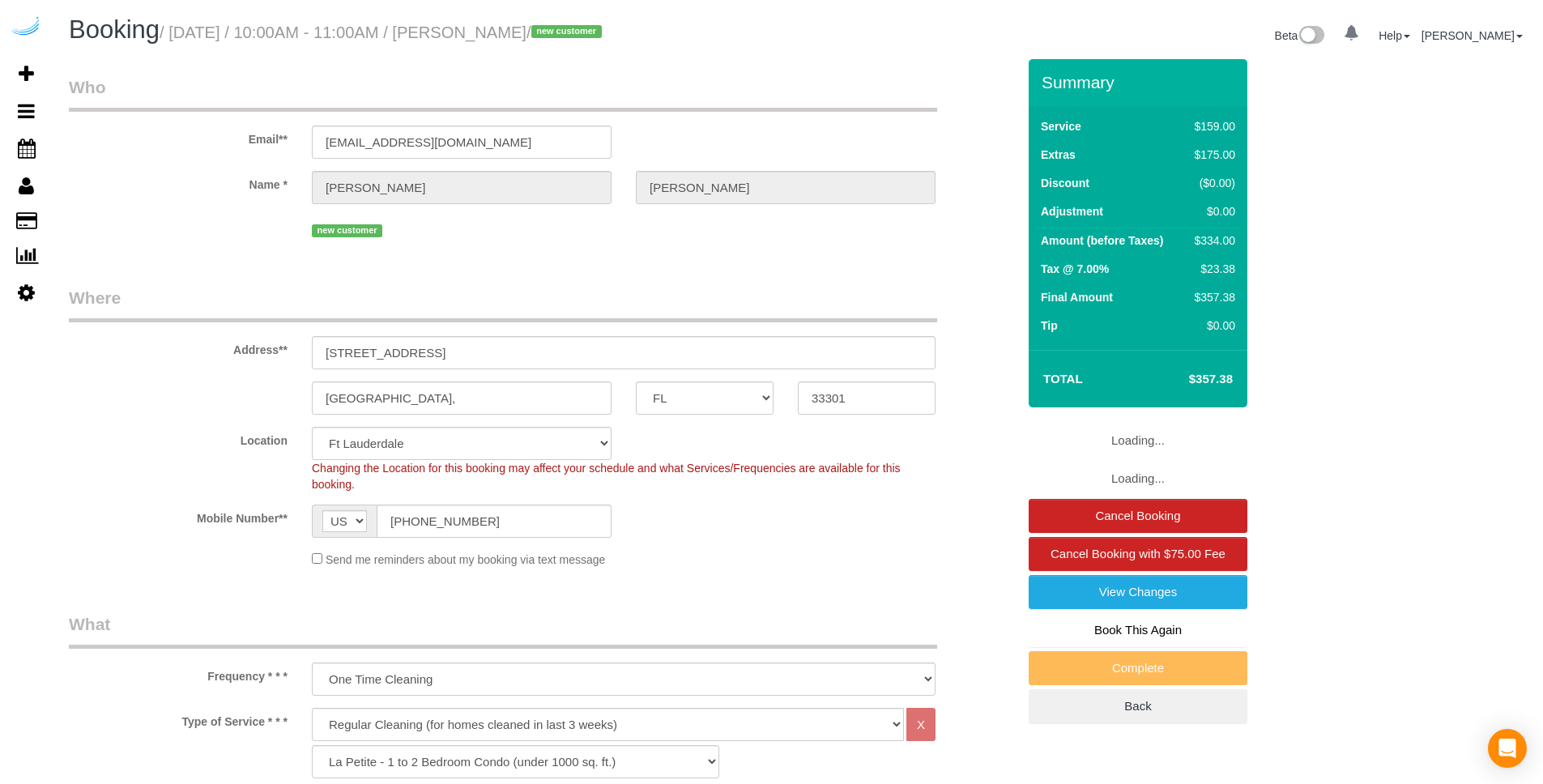 select on "object:2377" 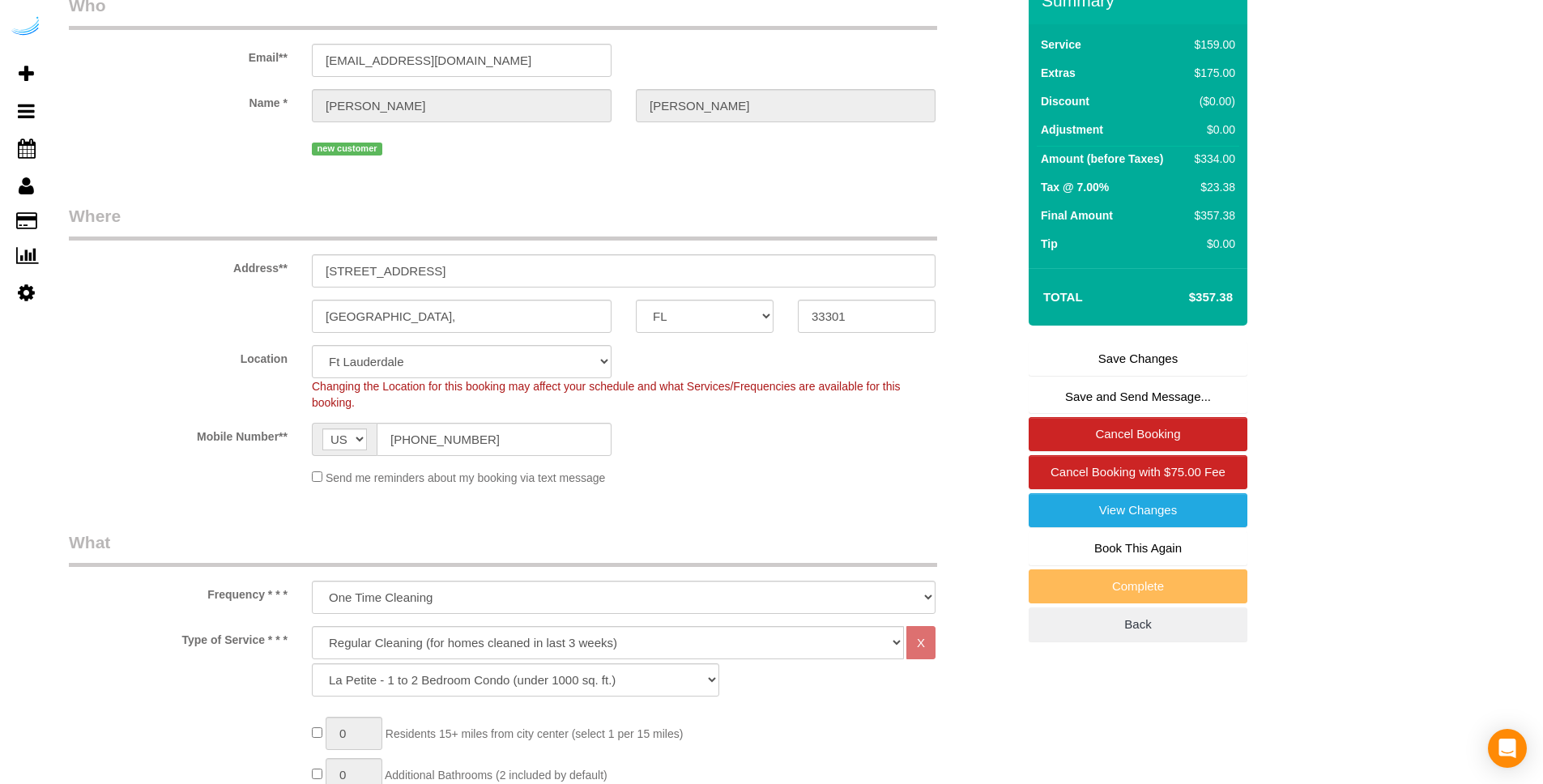 scroll, scrollTop: 0, scrollLeft: 0, axis: both 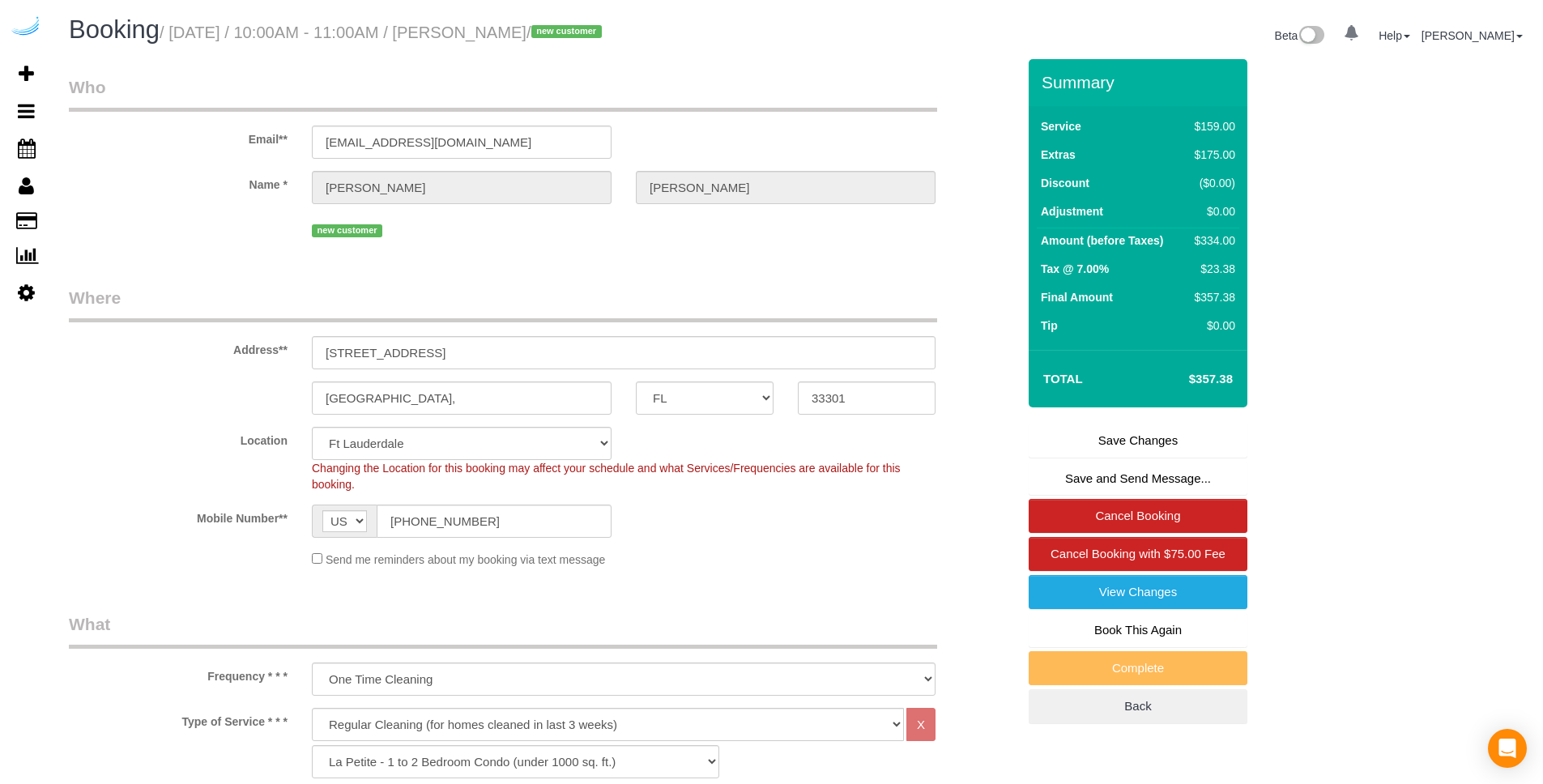 click on "Changing the Location for this booking may affect your schedule and what
Services/Frequencies are available for this booking." 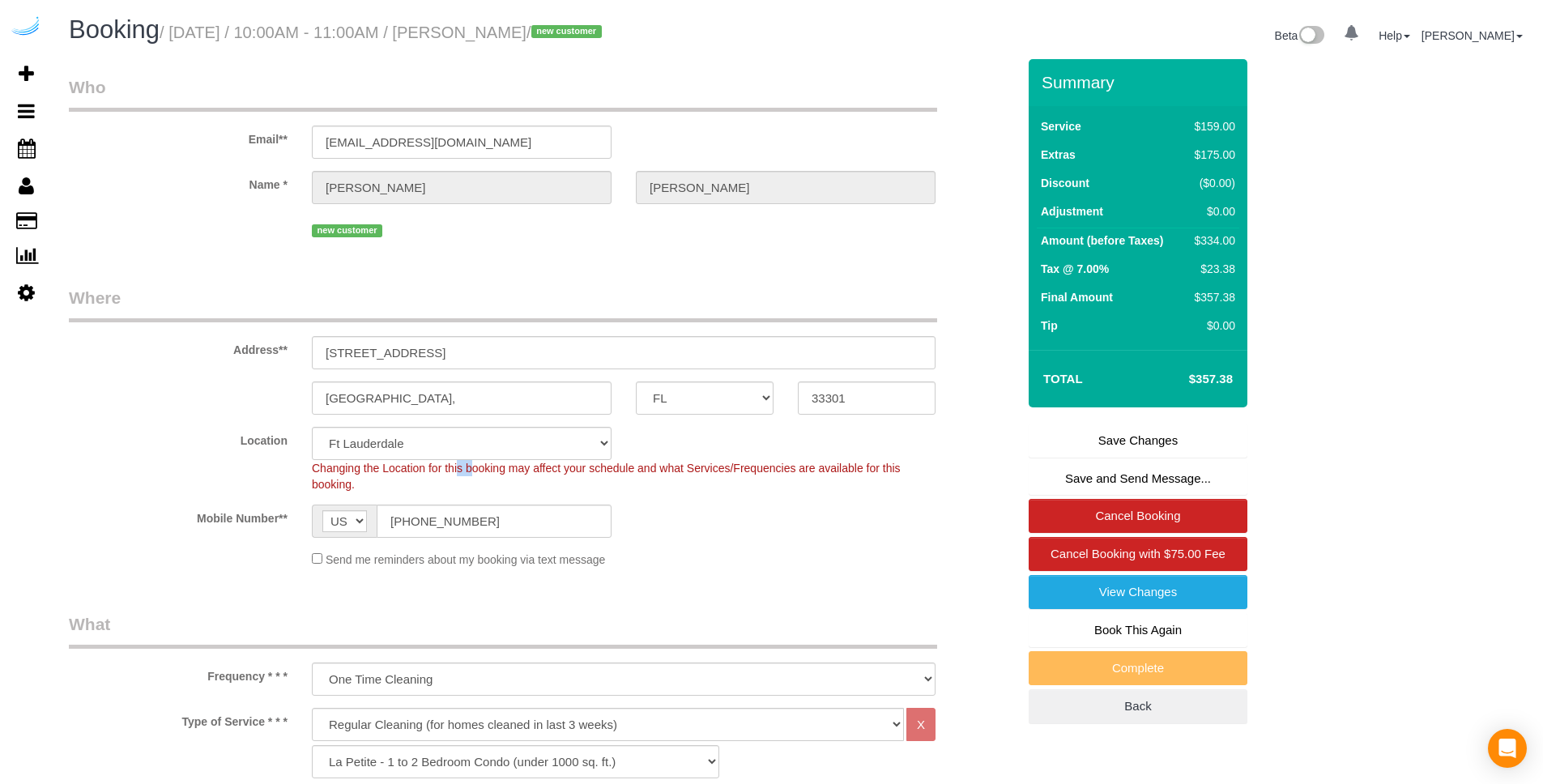 click on "Changing the Location for this booking may affect your schedule and what
Services/Frequencies are available for this booking." 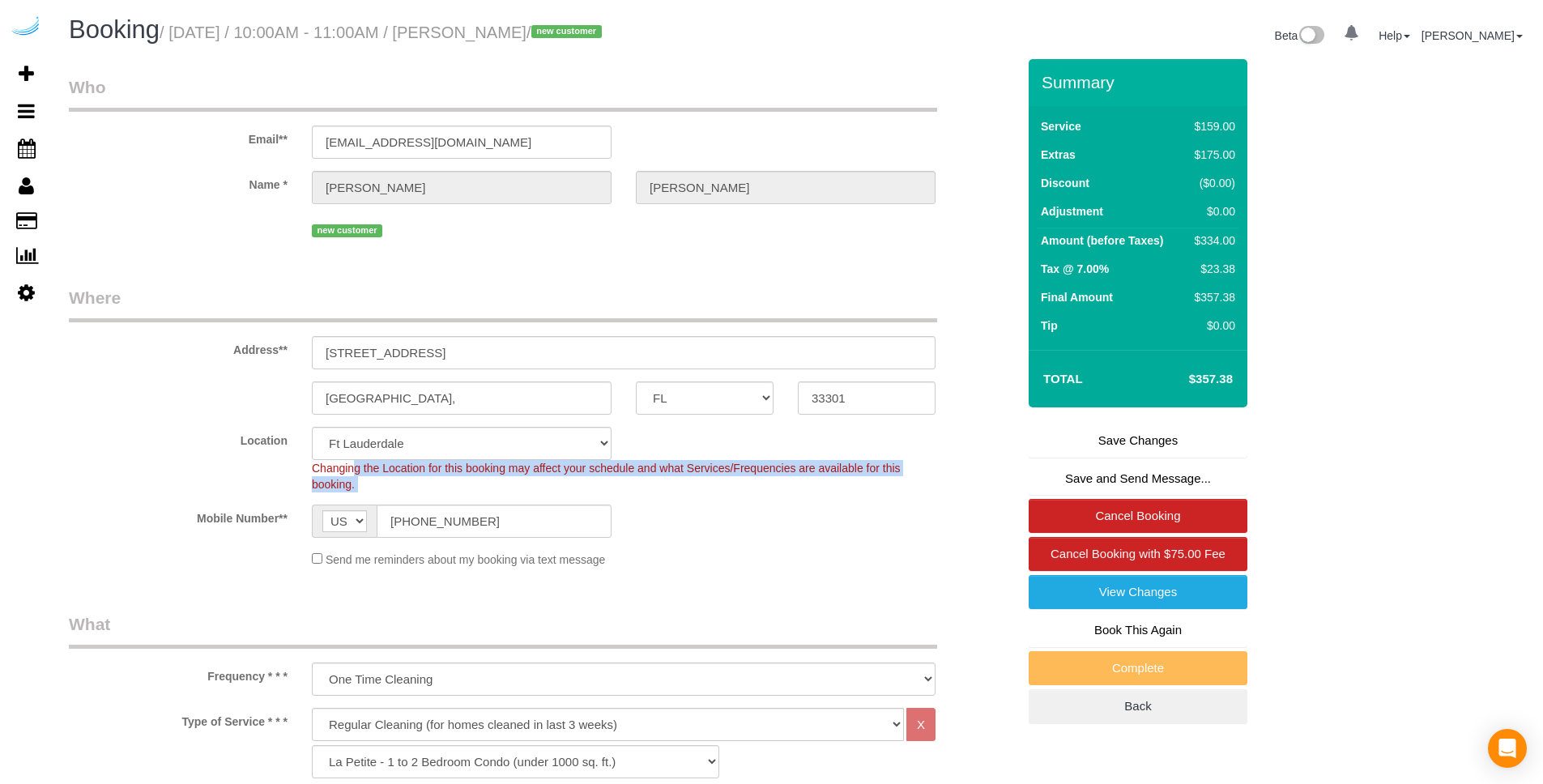 click on "Changing the Location for this booking may affect your schedule and what
Services/Frequencies are available for this booking." 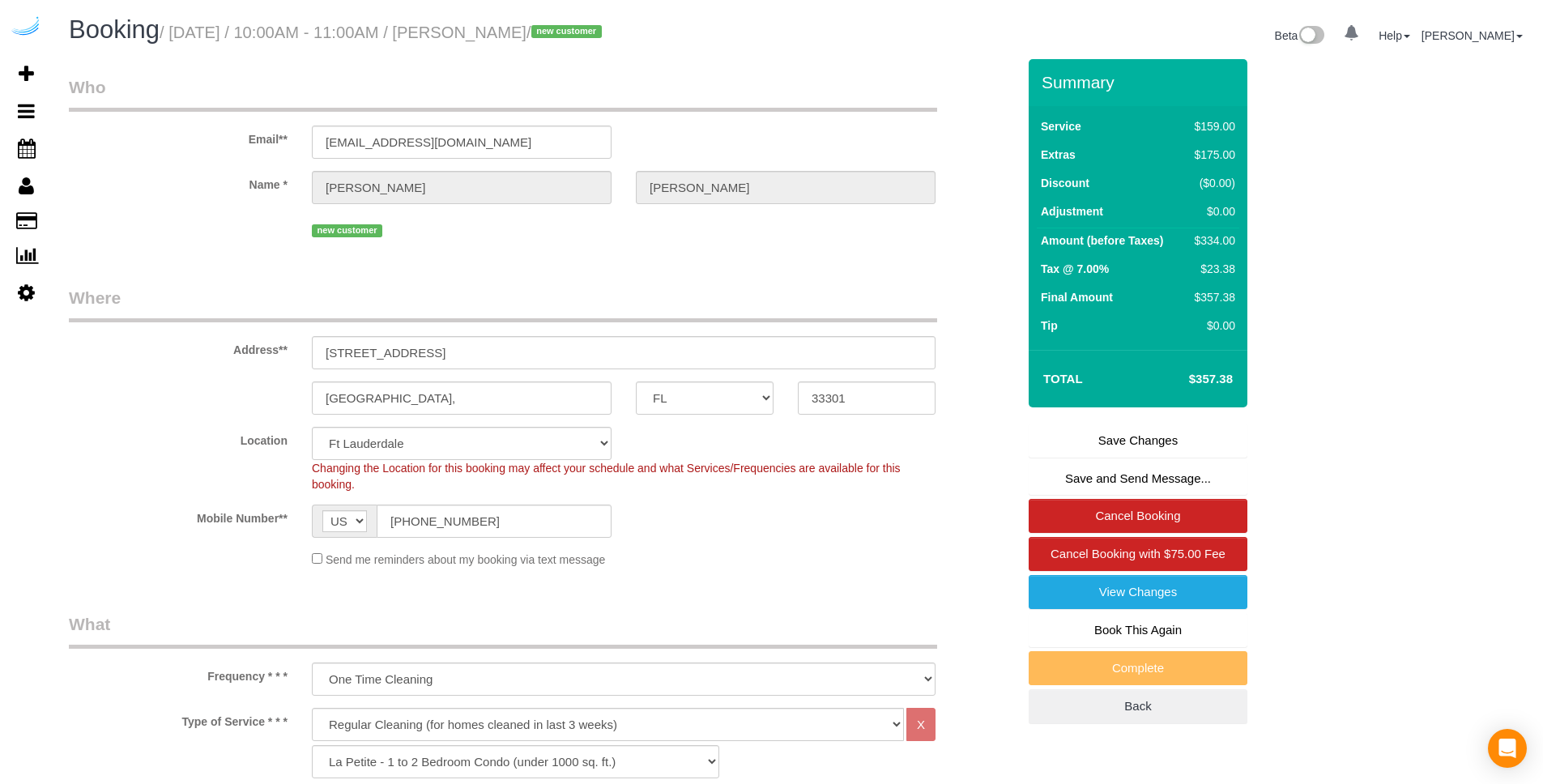 click on "Changing the Location for this booking may affect your schedule and what
Services/Frequencies are available for this booking." 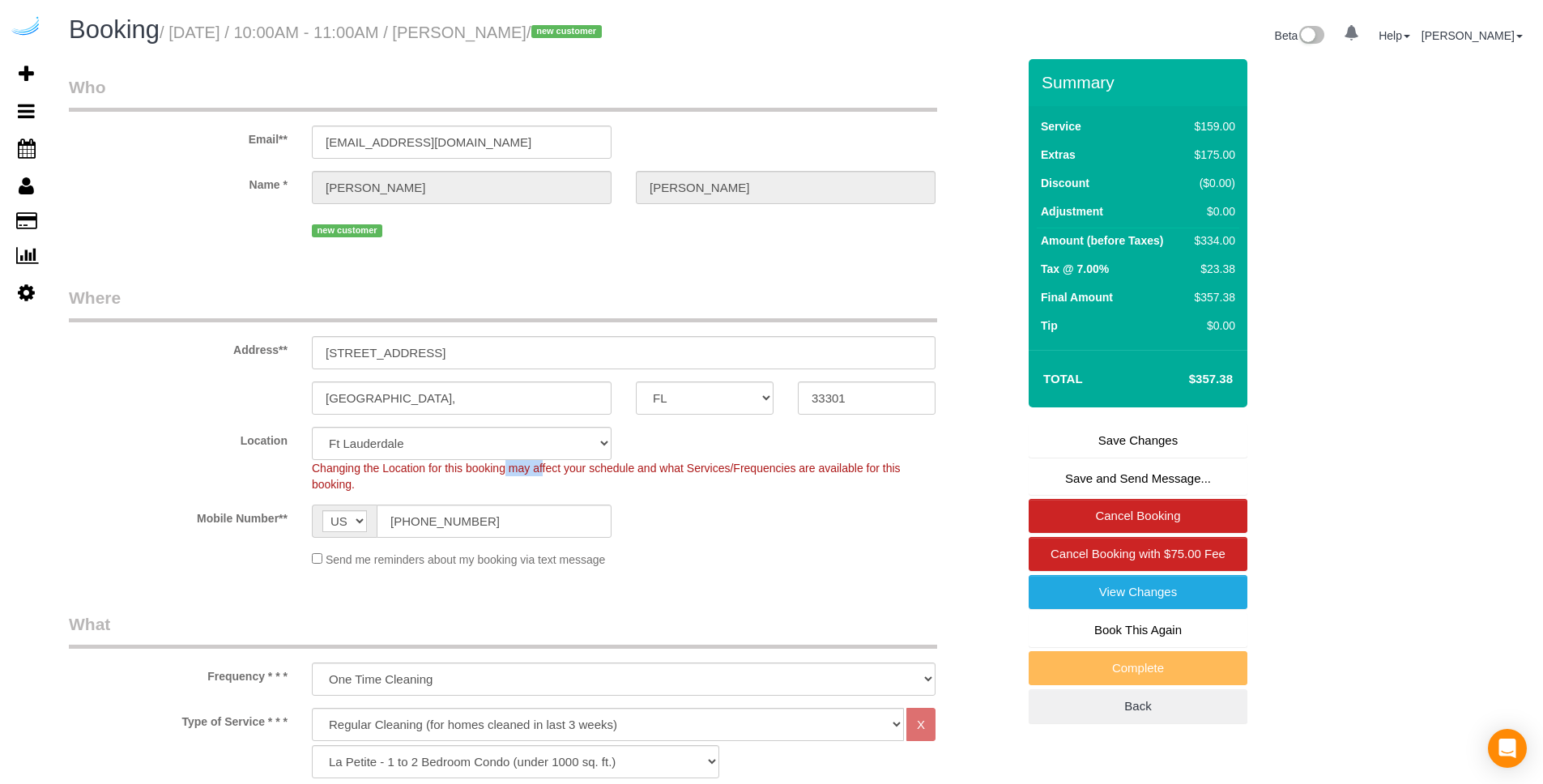 click on "Changing the Location for this booking may affect your schedule and what
Services/Frequencies are available for this booking." 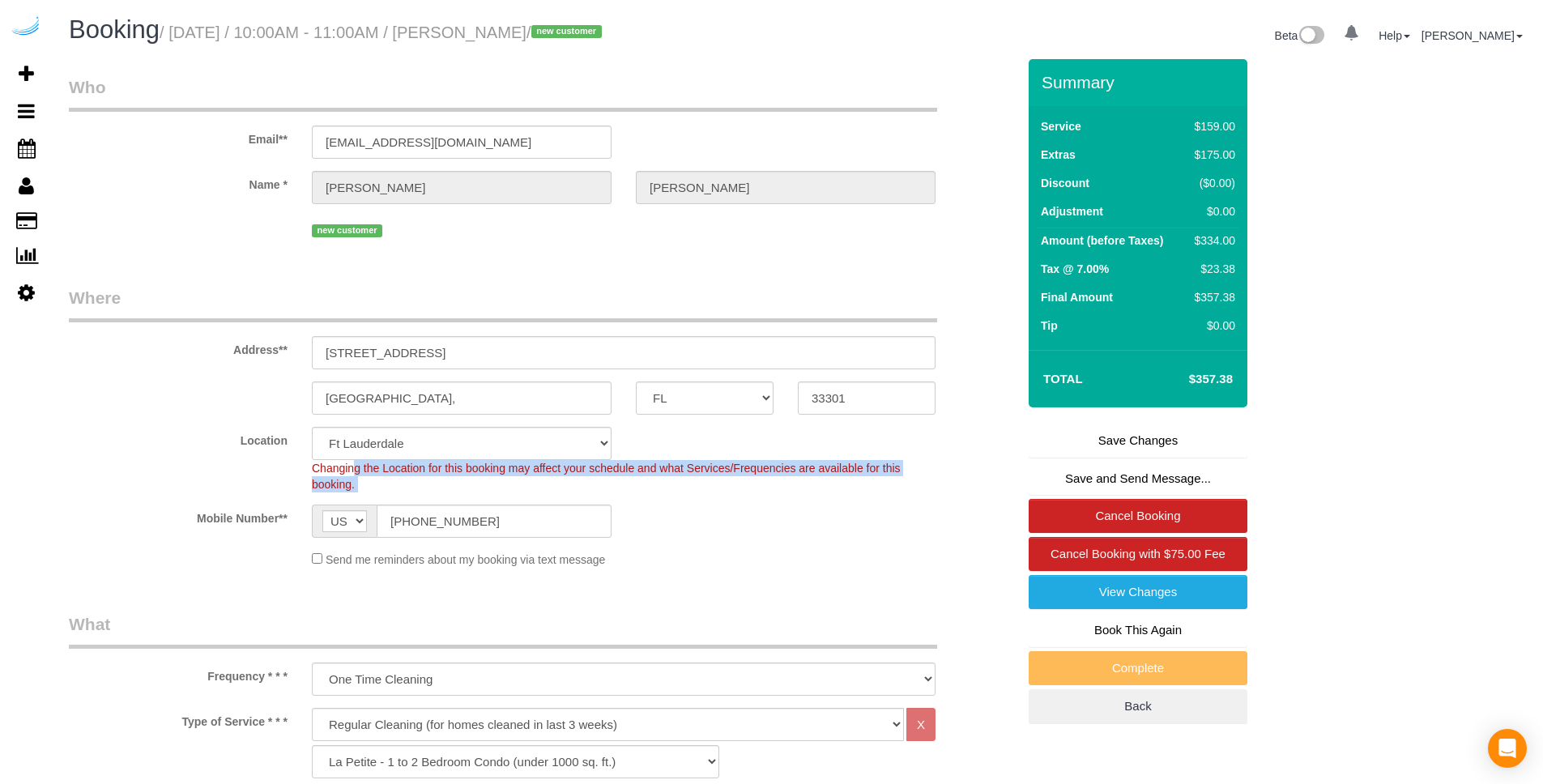 click on "Changing the Location for this booking may affect your schedule and what
Services/Frequencies are available for this booking." 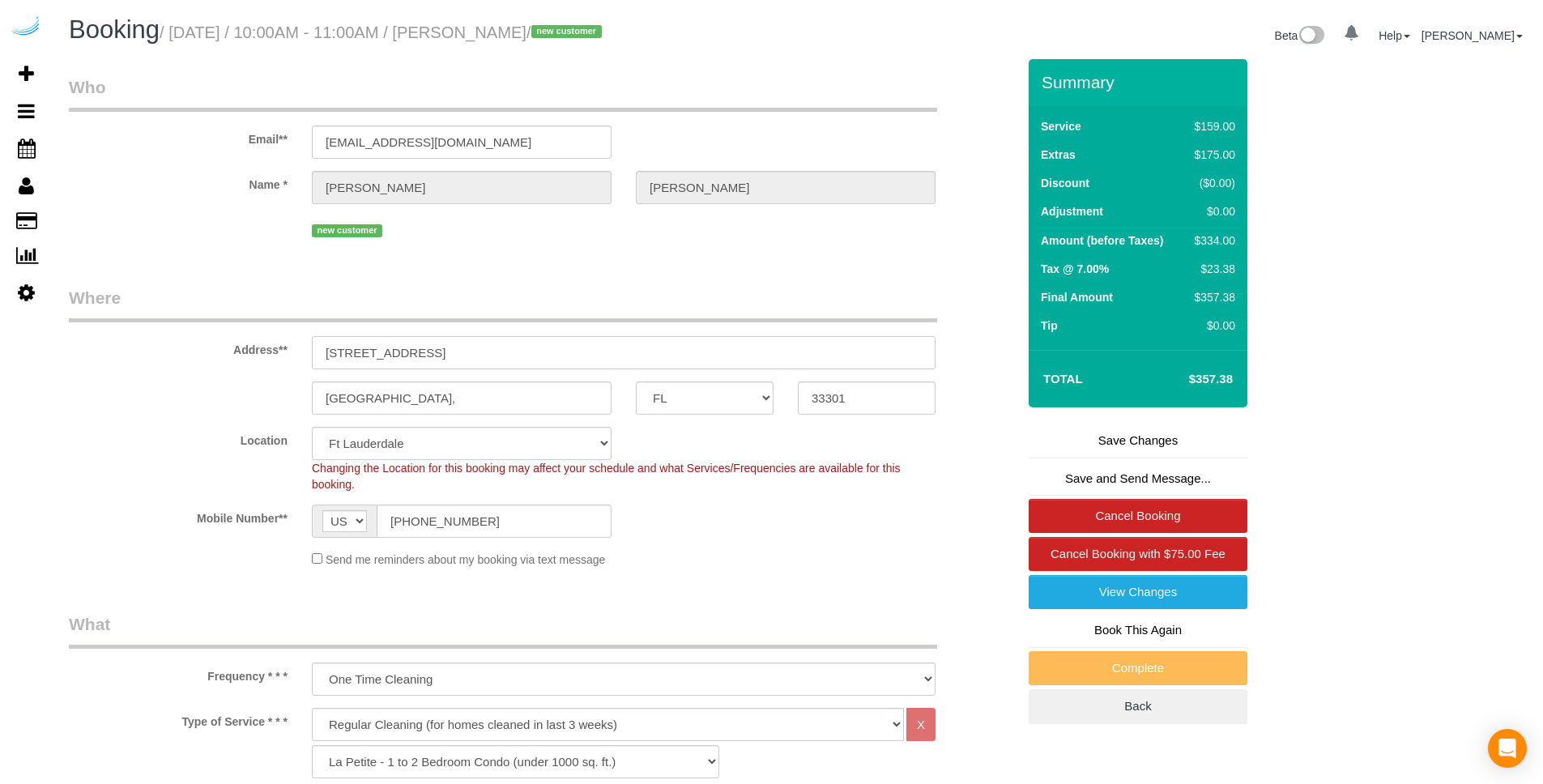 click on "[STREET_ADDRESS]" at bounding box center (624, 352) 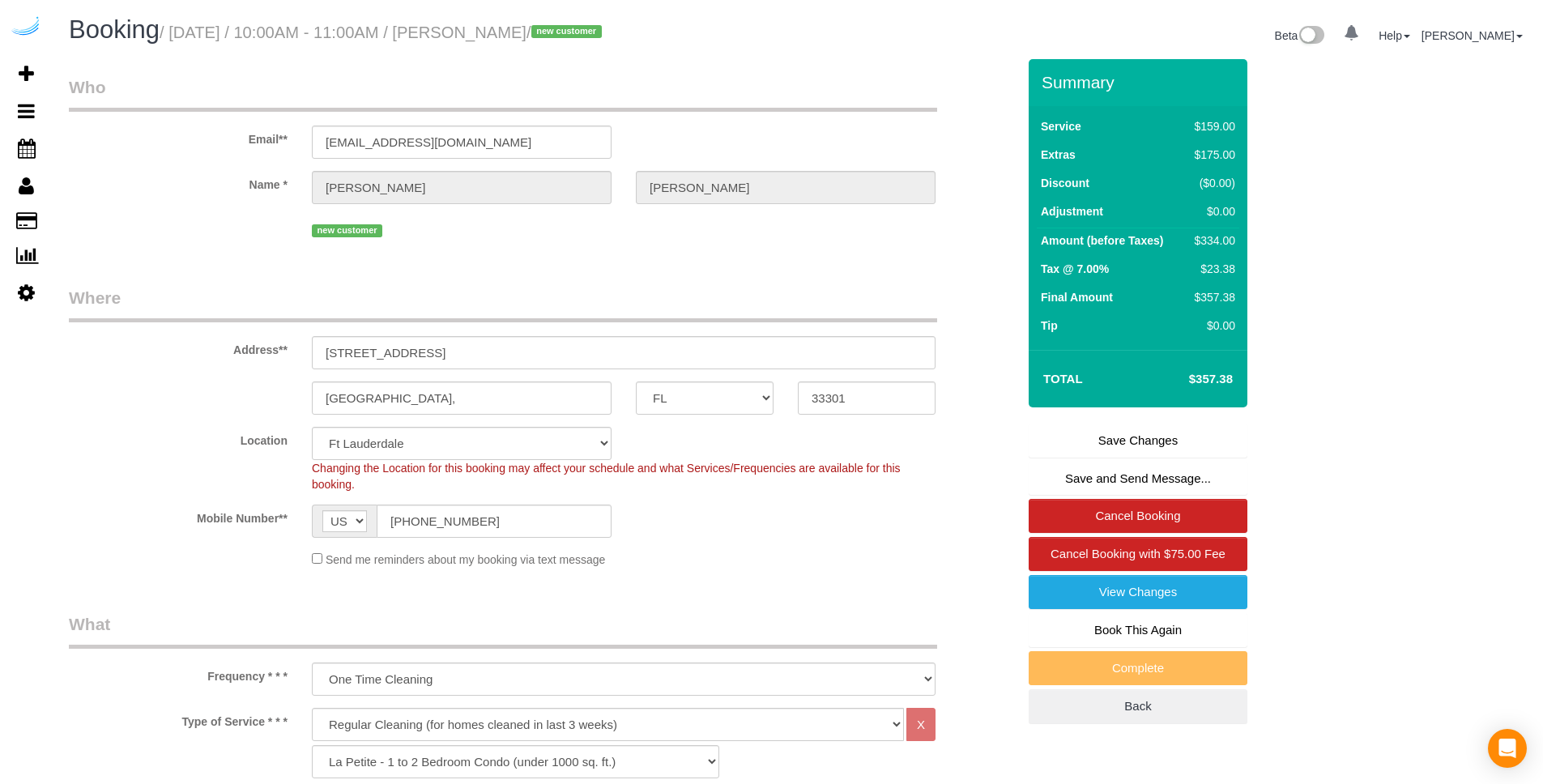 click on "Changing the Location for this booking may affect your schedule and what
Services/Frequencies are available for this booking." 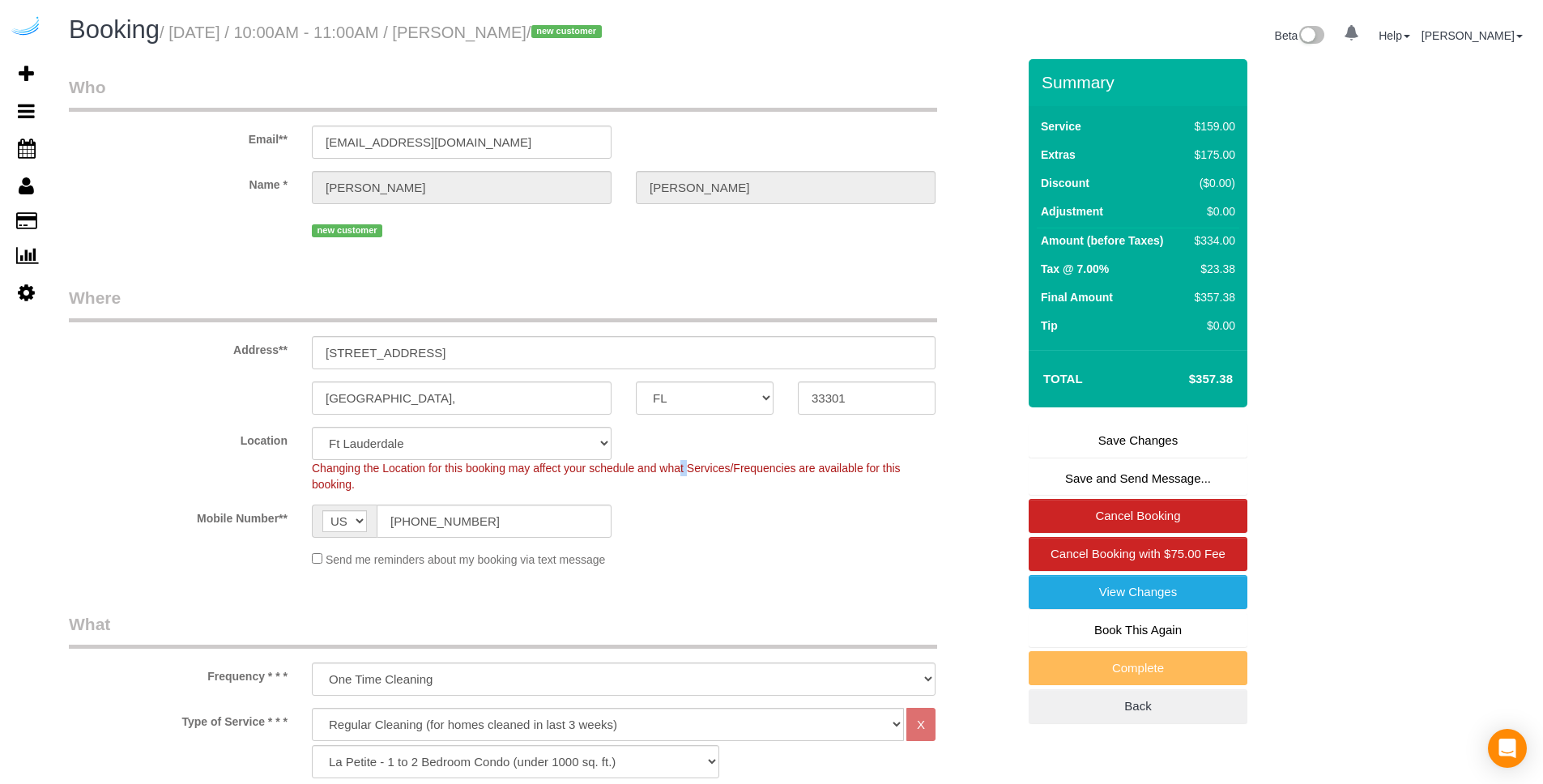 click on "Changing the Location for this booking may affect your schedule and what
Services/Frequencies are available for this booking." 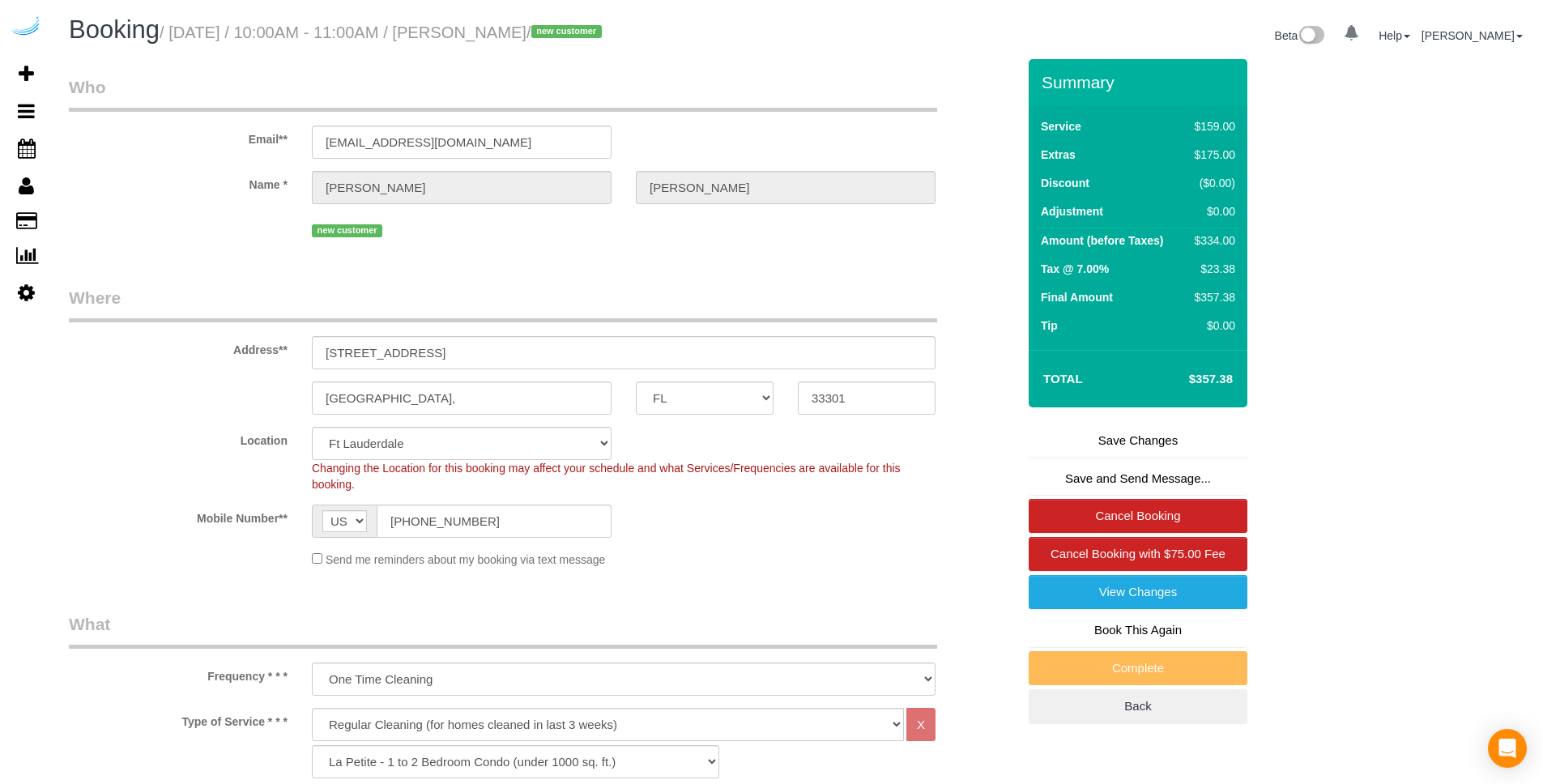 click on "Mobile Number**
AF AL DZ AD AO AI AQ AG AR AM AW AU AT AZ BS BH BD BB BY BE BZ BJ BM BT BO BA BW BR GB IO BN BG BF BI KH CM CA CV BQ KY CF TD CL CN CX CC CO KM CD CG CK CR HR CU CW CY CZ CI DK DJ DM DO TL EC EG SV GQ ER EE ET FK FO FJ FI FR GF PF TF GA GM GE DE GH GI GR GL GD GP GU GT GG GN GW GY HT HN HK HU IS IN ID IR IQ IE IM IL IT JM JP JE JO KZ KE KI KP KR KW KG LA LV LB LS LR LY LI LT LU MO MK MG MW MY MV ML MT MH MQ MR MU YT MX FM MD MC MN ME MS MA MZ MM NA NR NP NL NC NZ NI NE NG NU NF MP NO OM PK PW PS PA PG PY PE PH PN PL PT PR QA RO RU RW RE AS WS SM ST SA SN RS SC SL SG SK SI SB SO ZA GS SS ES LK BL SH KN LC SX MF PM VC SD SR SJ SZ SE CH SY TW TJ TZ TH TG TK TO TT TN TR TM TC TV UM UG UA AE US UY UZ VU VA VE VN VG VI WF EH YE ZM ZW AX
(518) 915-0077" 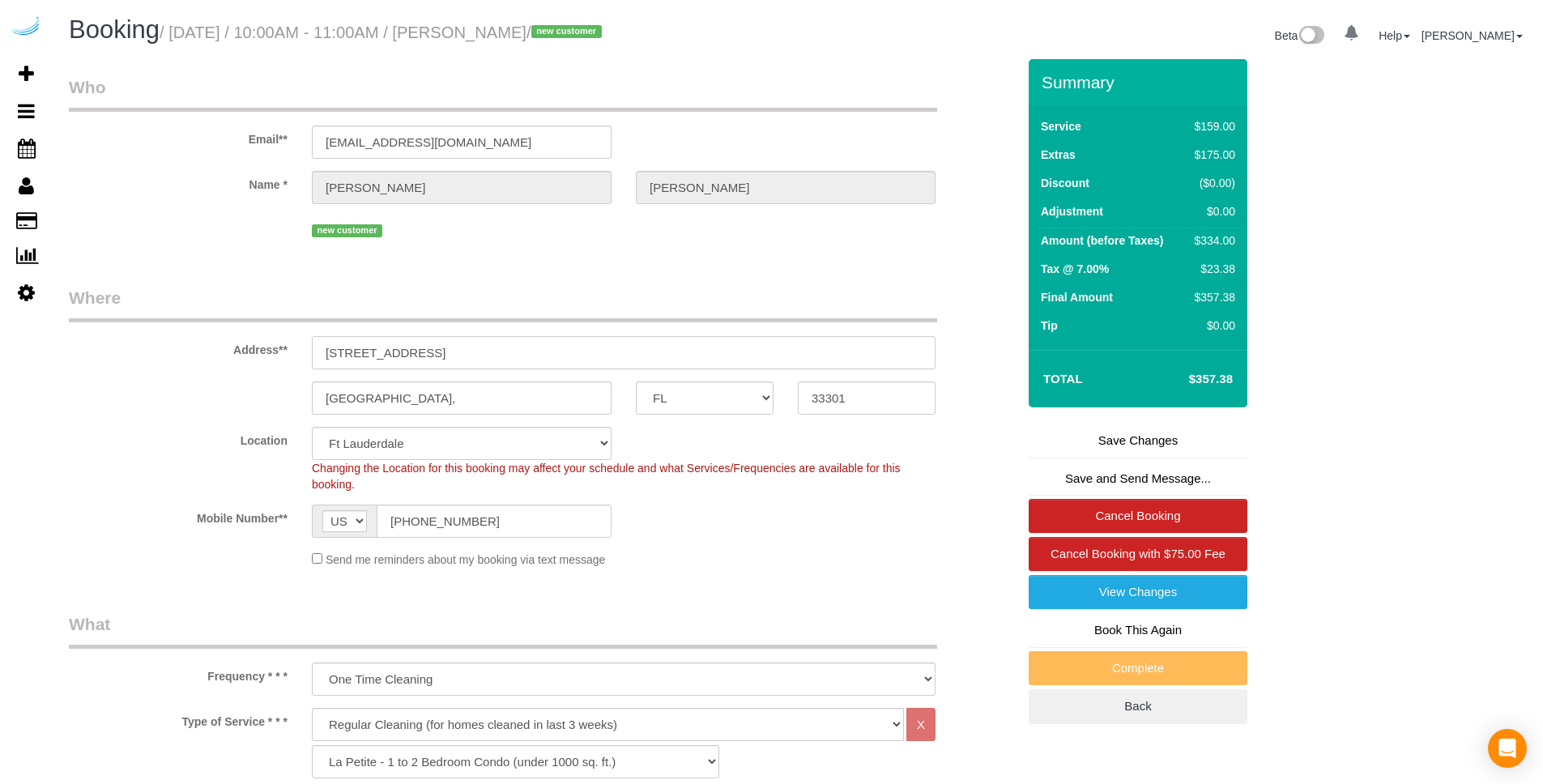 drag, startPoint x: 543, startPoint y: 353, endPoint x: 302, endPoint y: 356, distance: 241.01867 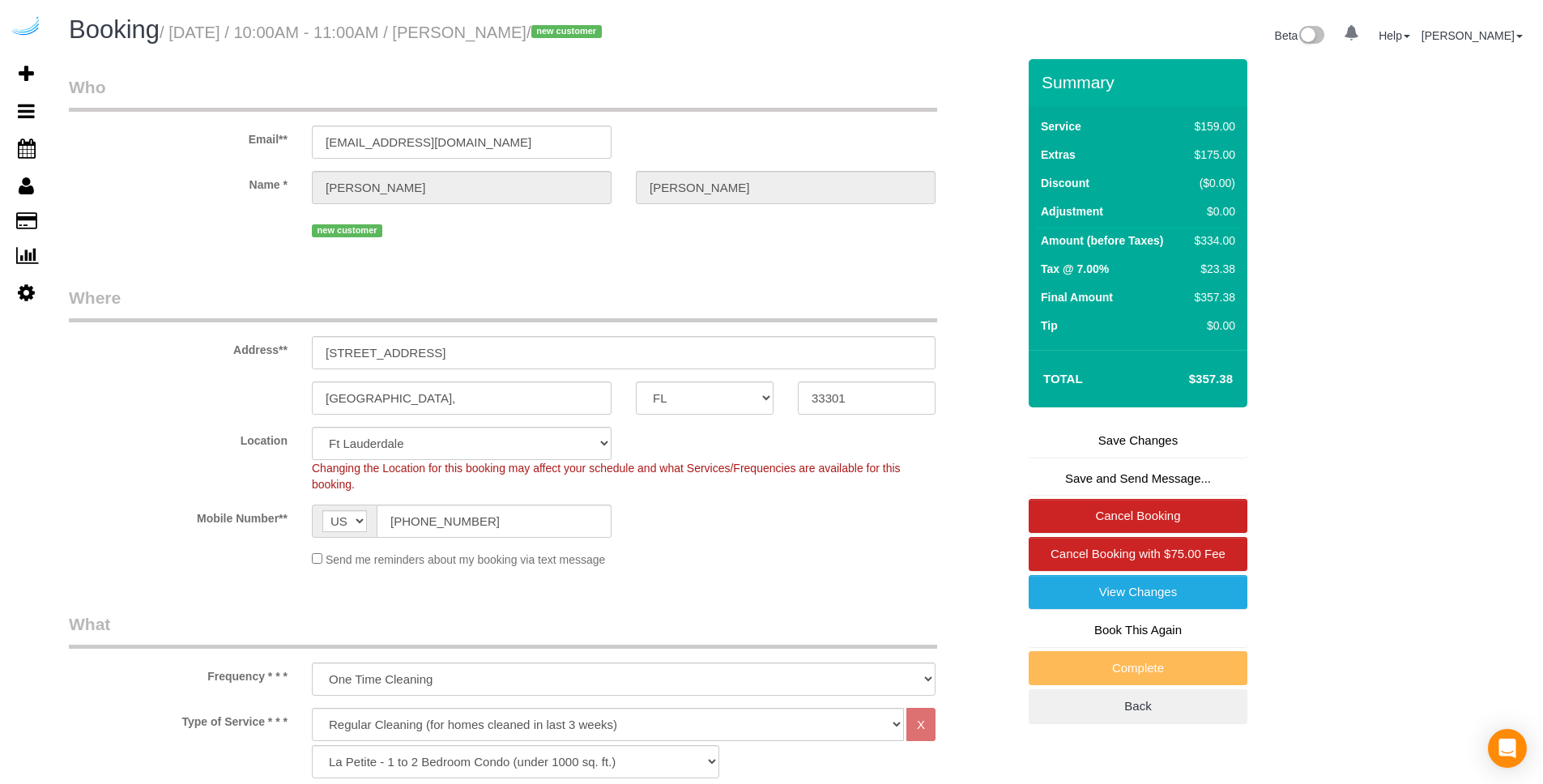 click on "Fort Lauderdale,
AK
AL
AR
AZ
CA
CO
CT
DC
DE
FL
GA
HI
IA
ID
IL
IN
KS
KY
LA
MA
MD
ME
MI
MN
MO
MS
MT
NC
ND
NE
NH
NJ
NM
NV
NY
OH
OK
OR
PA
RI
SC
SD
TN
TX
UT
VA
VT
WA
WI
WV
WY" at bounding box center (543, 398) 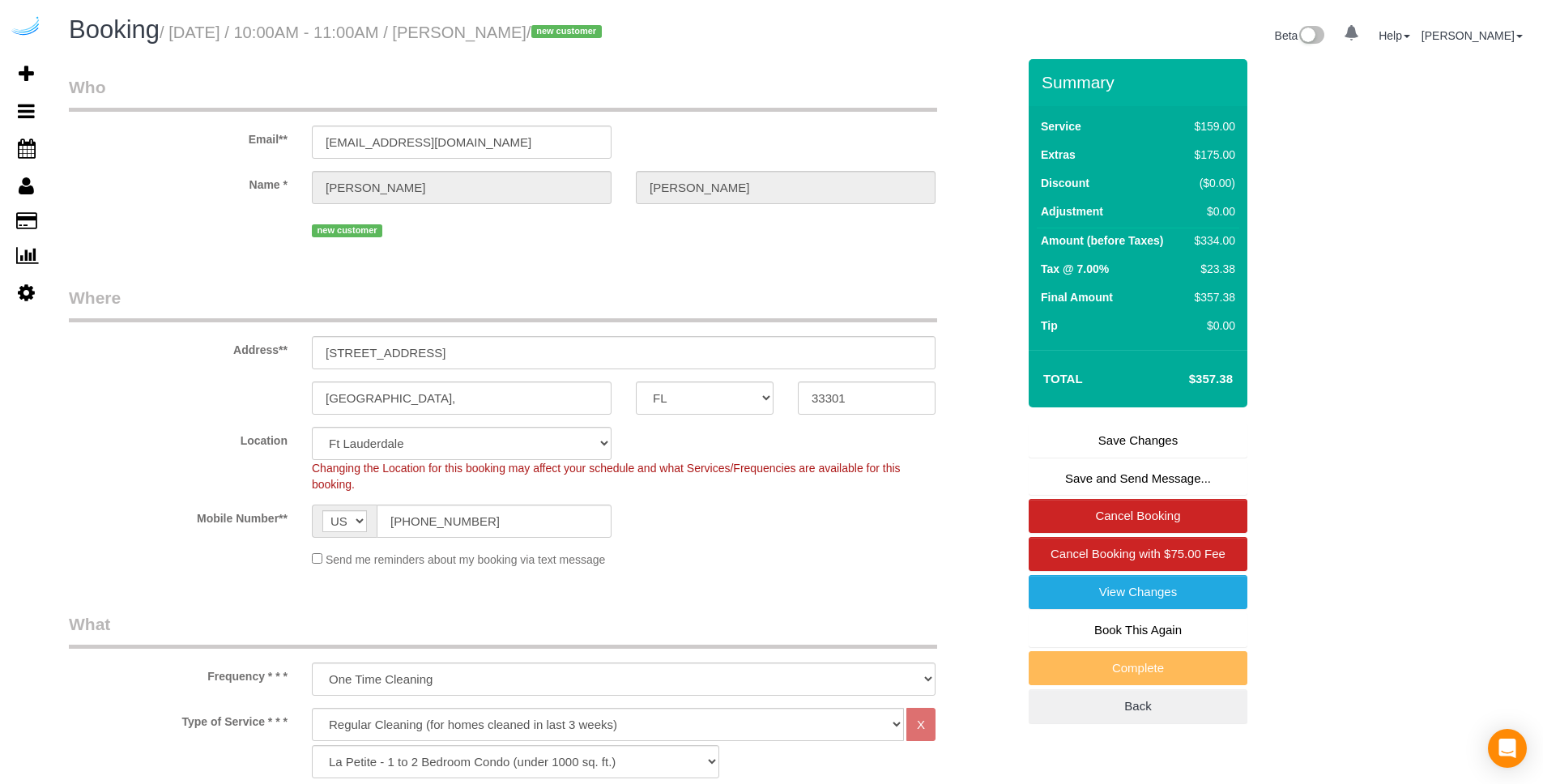 click on "Send me reminders about my booking via text message" 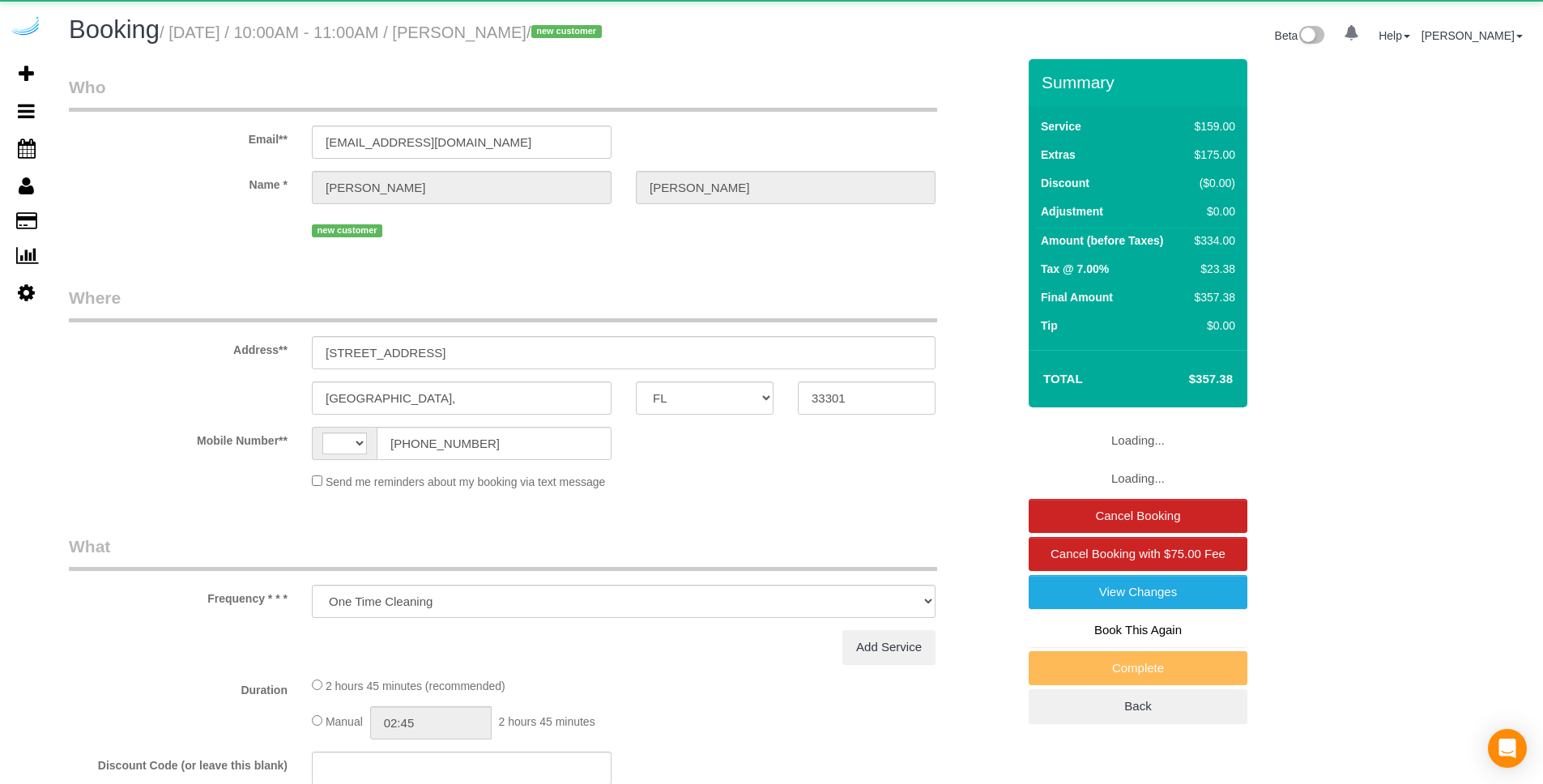 select on "FL" 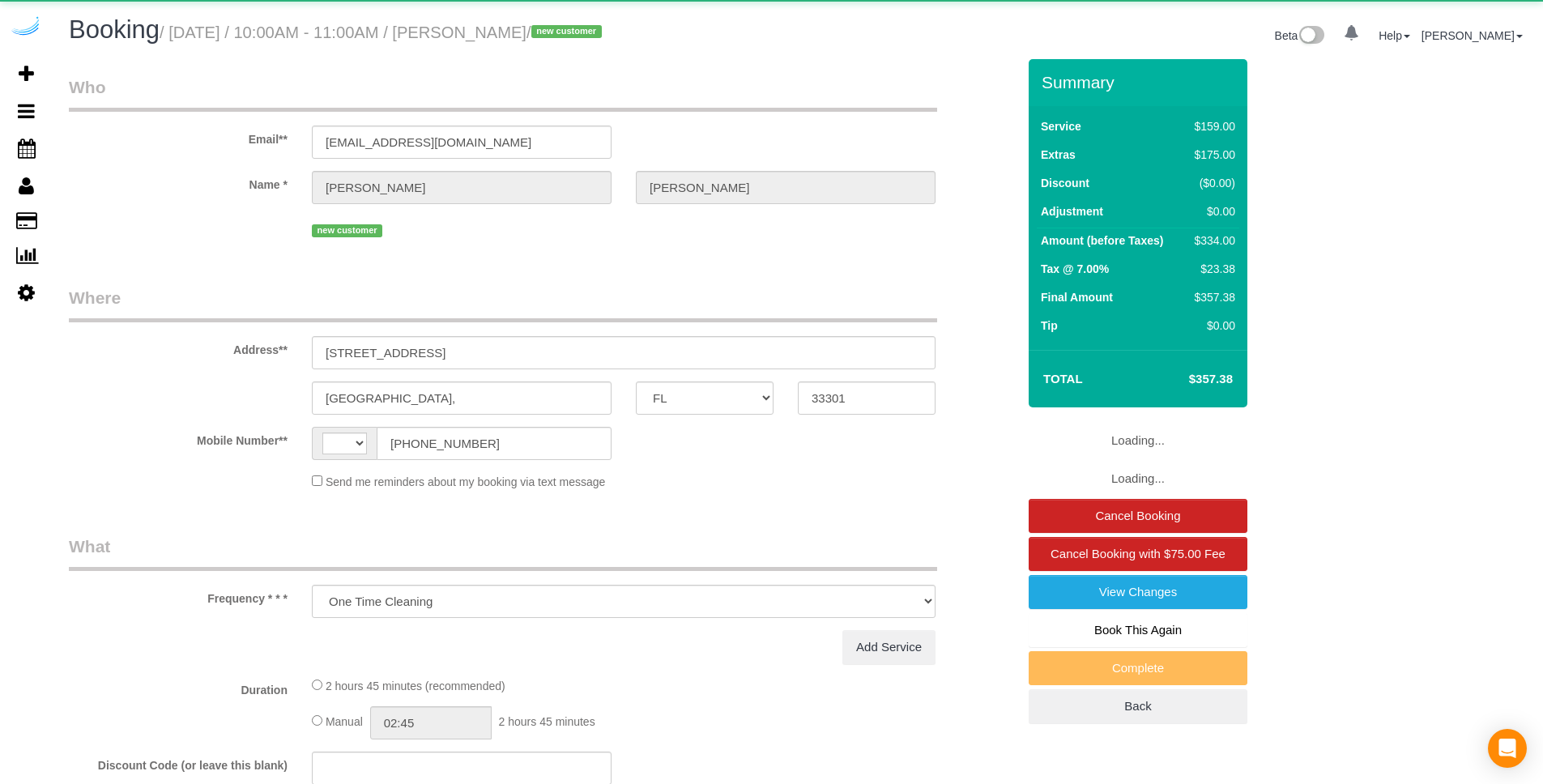 scroll, scrollTop: 0, scrollLeft: 0, axis: both 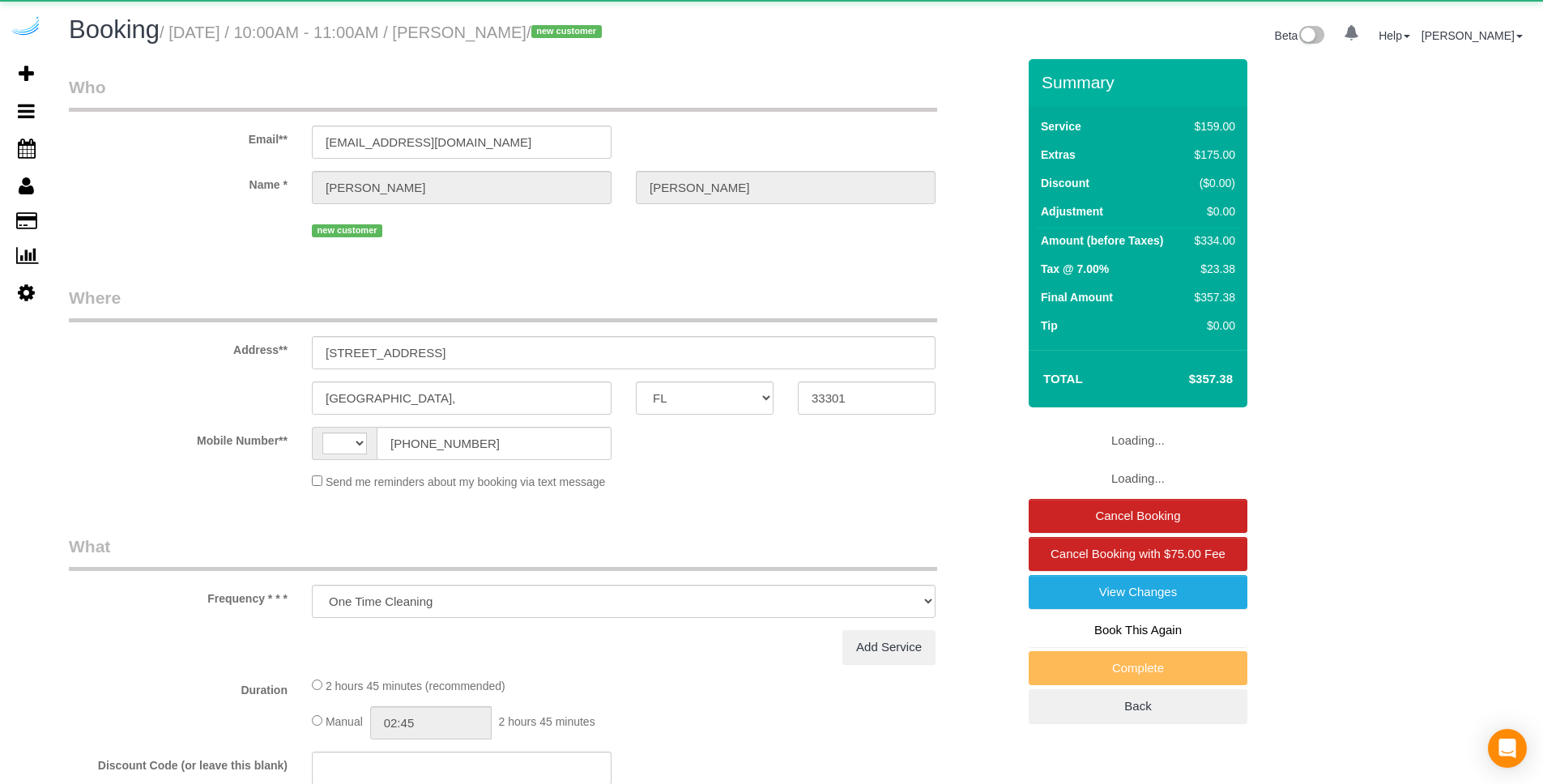 select on "string:[GEOGRAPHIC_DATA]" 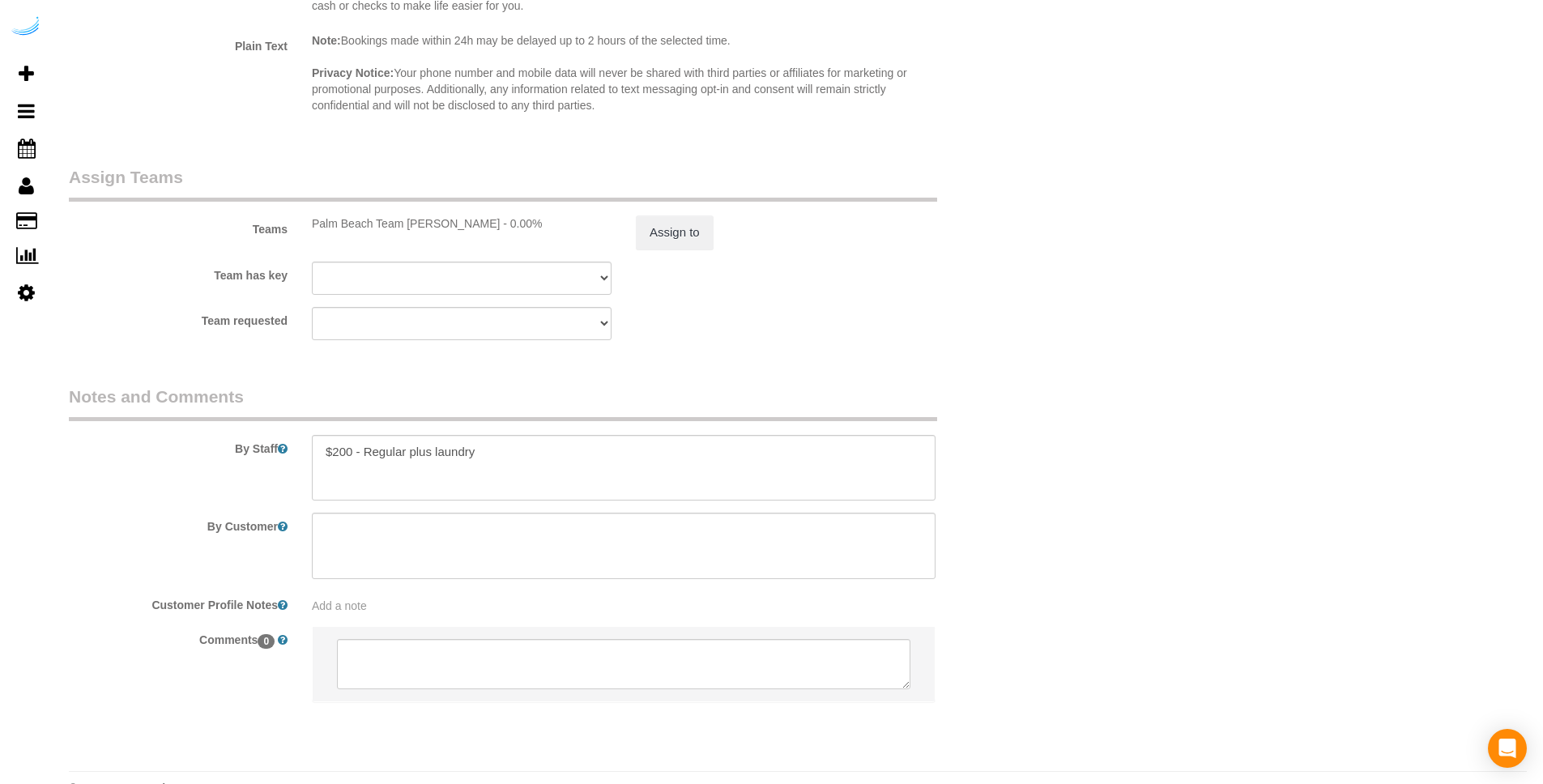 scroll, scrollTop: 2538, scrollLeft: 0, axis: vertical 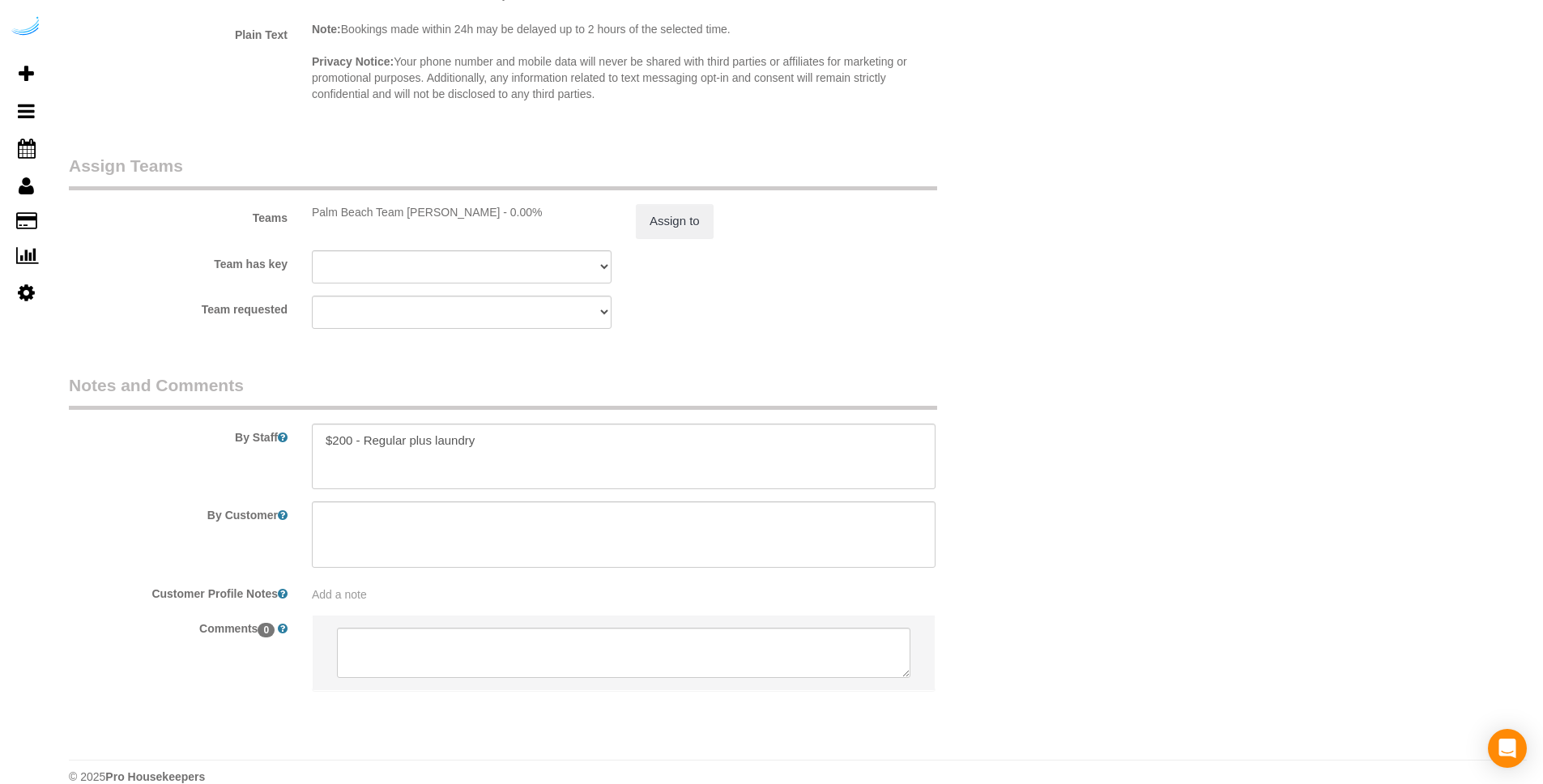 click on "Palm Beach Team [PERSON_NAME] - 0.00%" at bounding box center [462, 212] 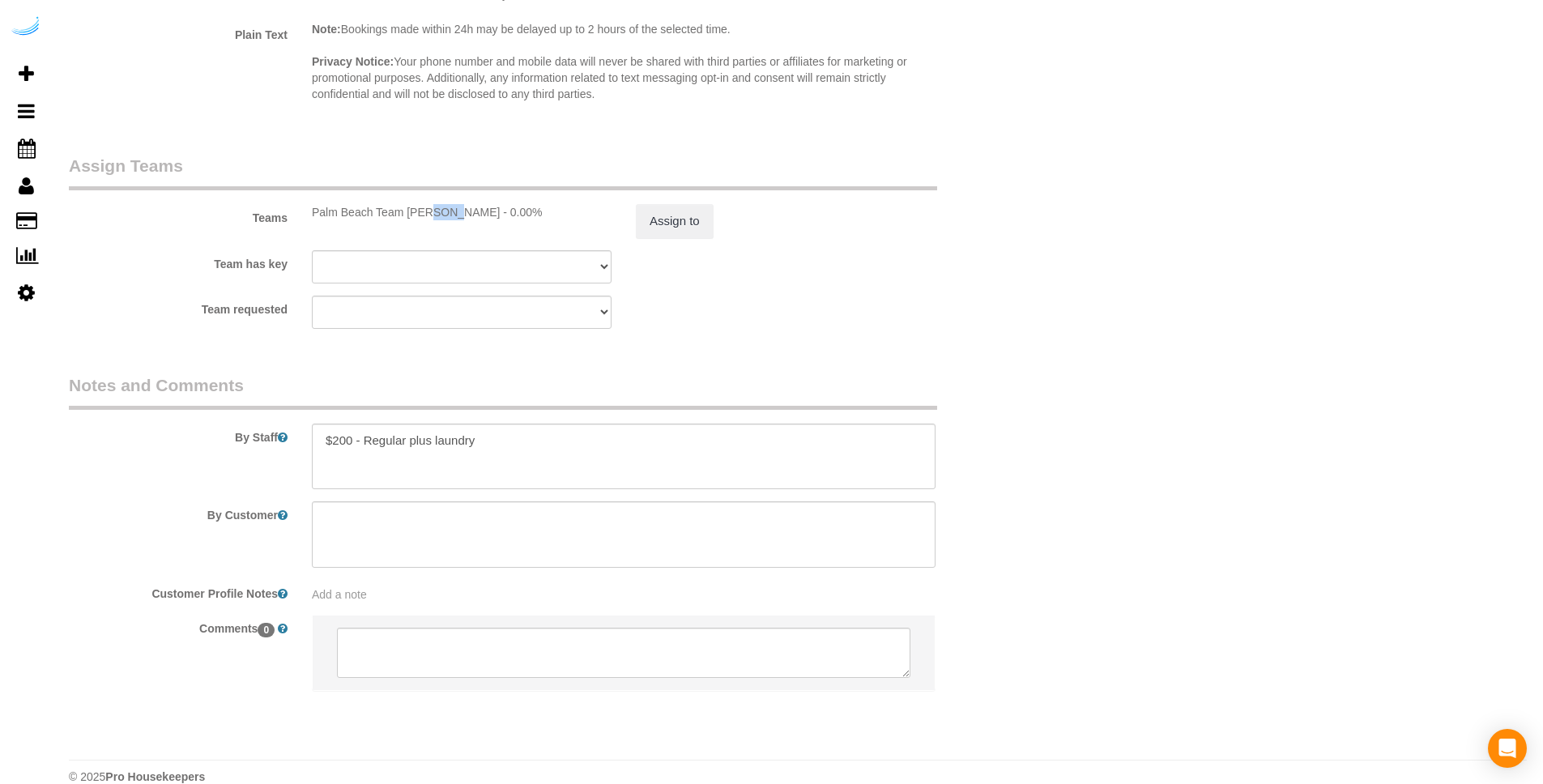 click on "Palm Beach Team [PERSON_NAME] - 0.00%" at bounding box center [462, 212] 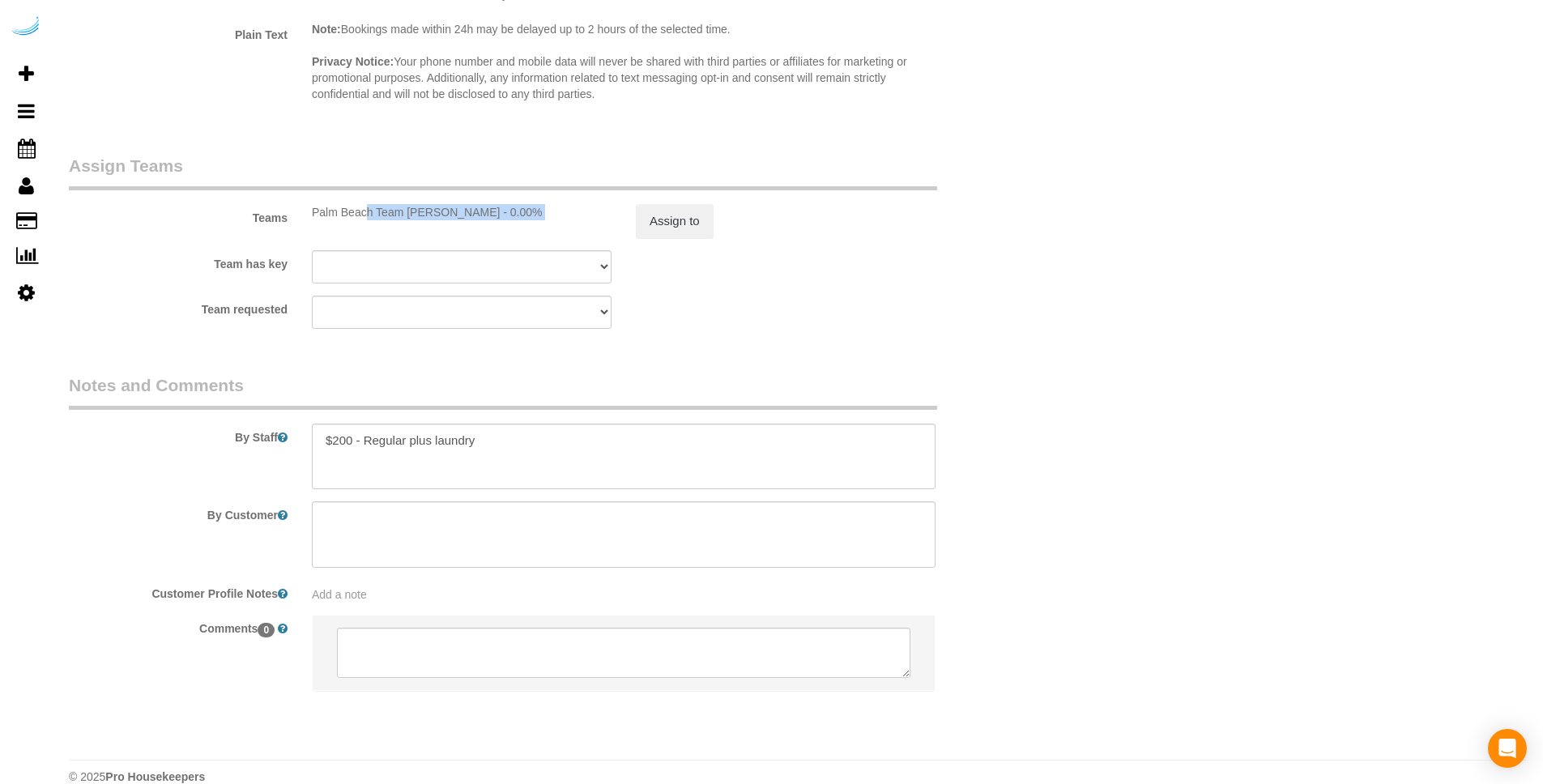 click on "Palm Beach Team [PERSON_NAME] - 0.00%" at bounding box center (462, 212) 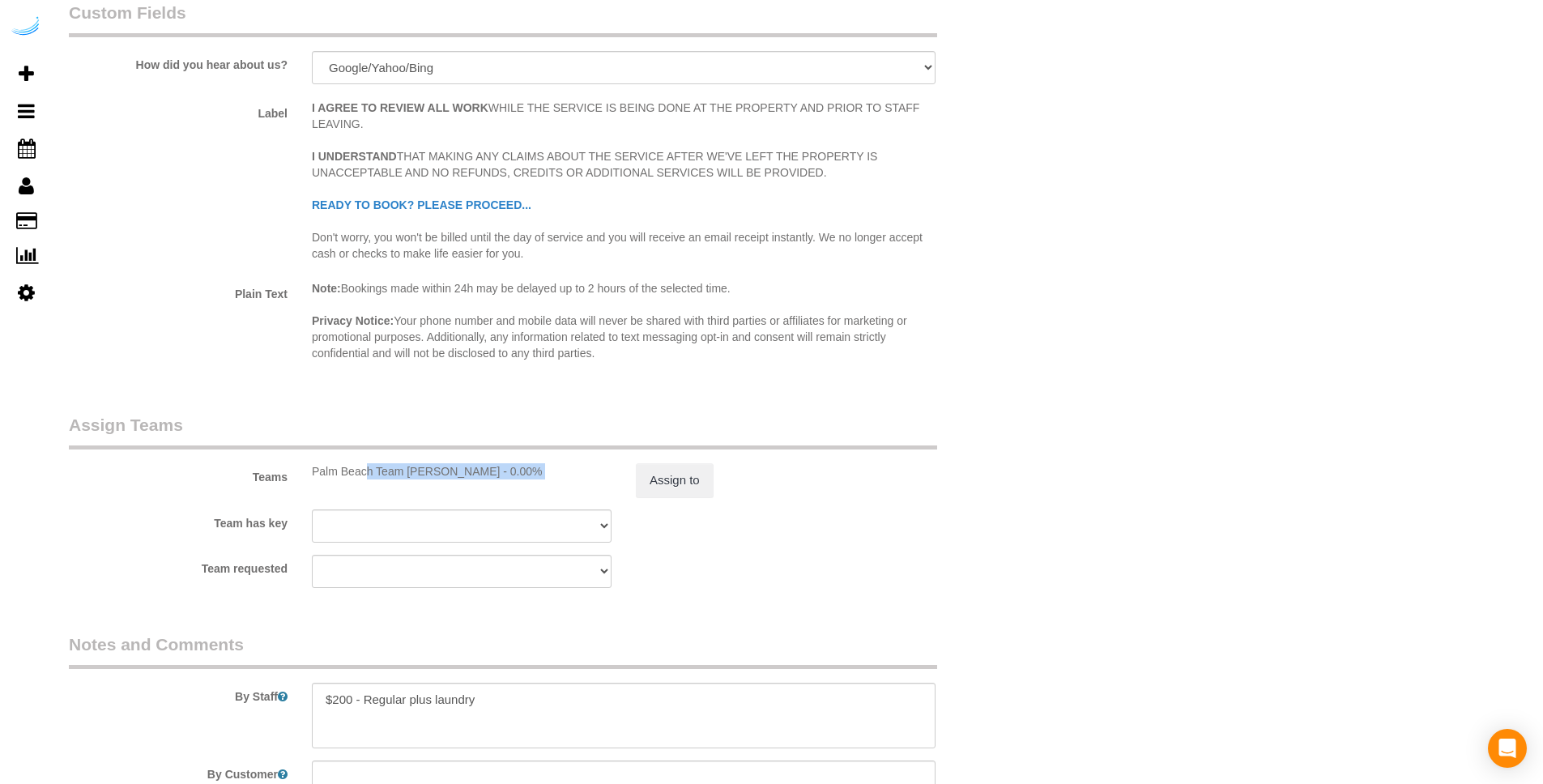 scroll, scrollTop: 2563, scrollLeft: 0, axis: vertical 